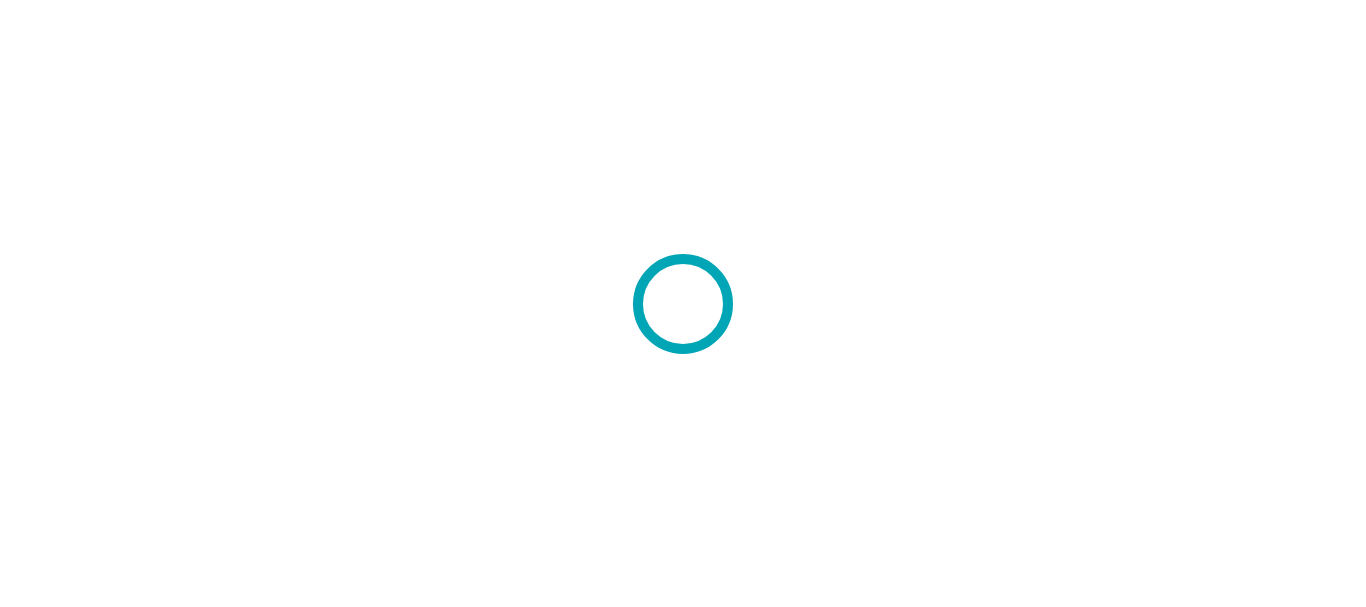 scroll, scrollTop: 0, scrollLeft: 0, axis: both 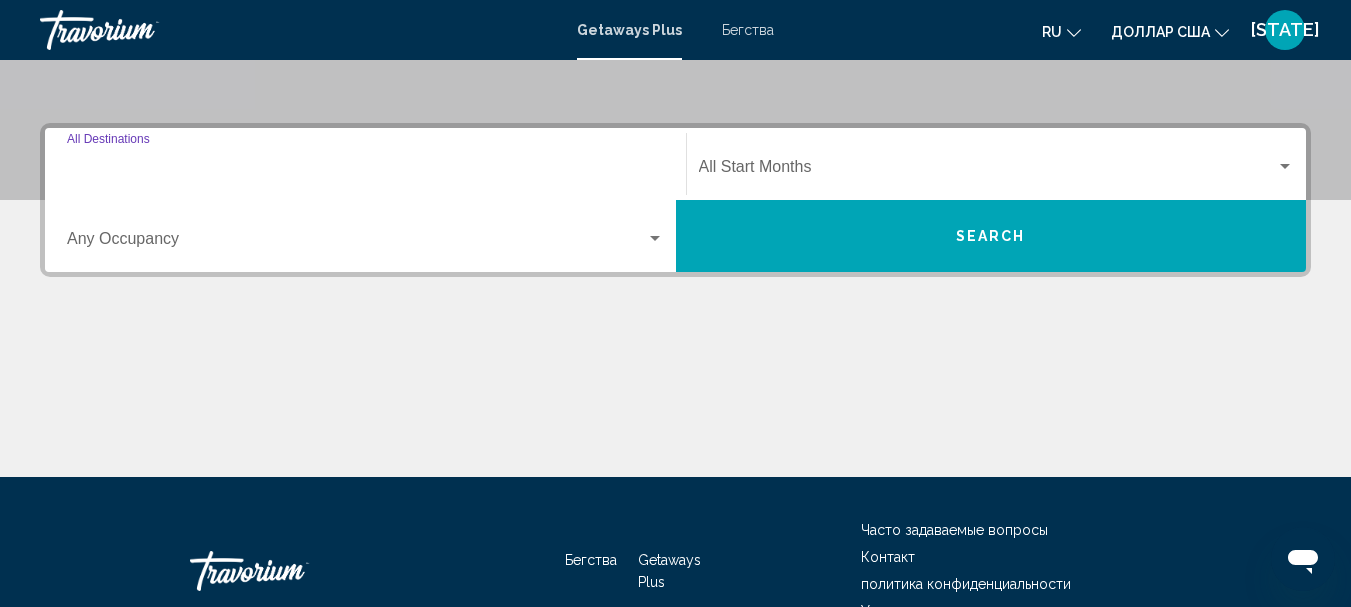 click on "Destination All Destinations" at bounding box center [365, 171] 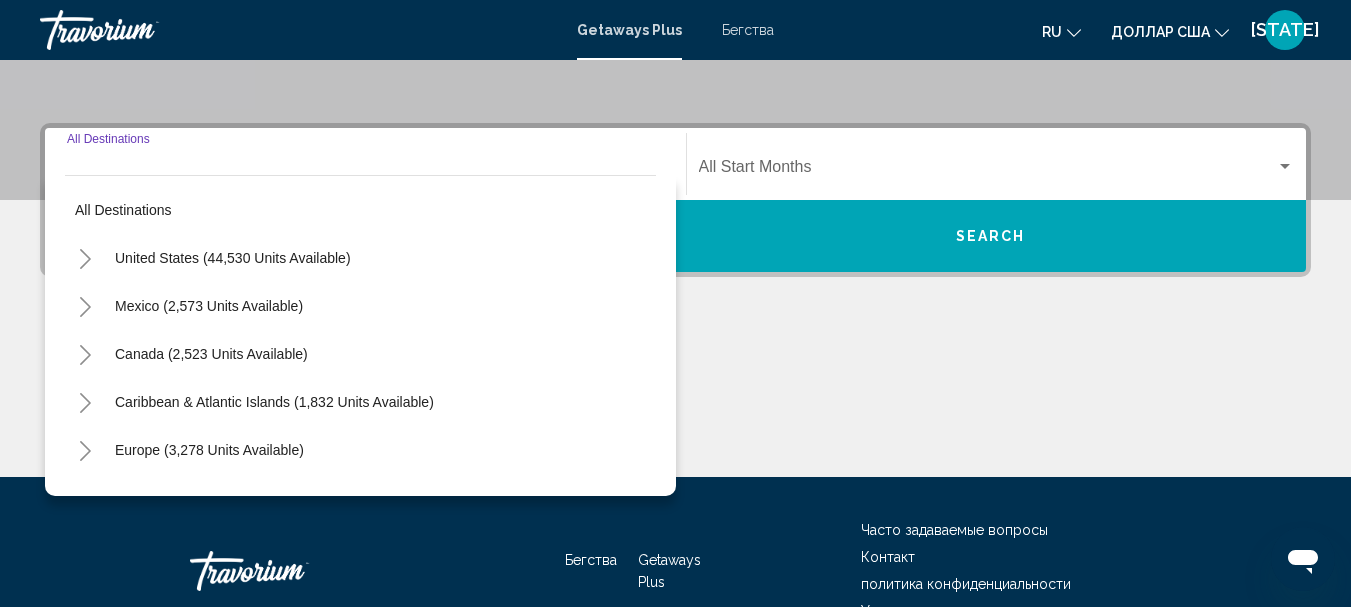 scroll, scrollTop: 458, scrollLeft: 0, axis: vertical 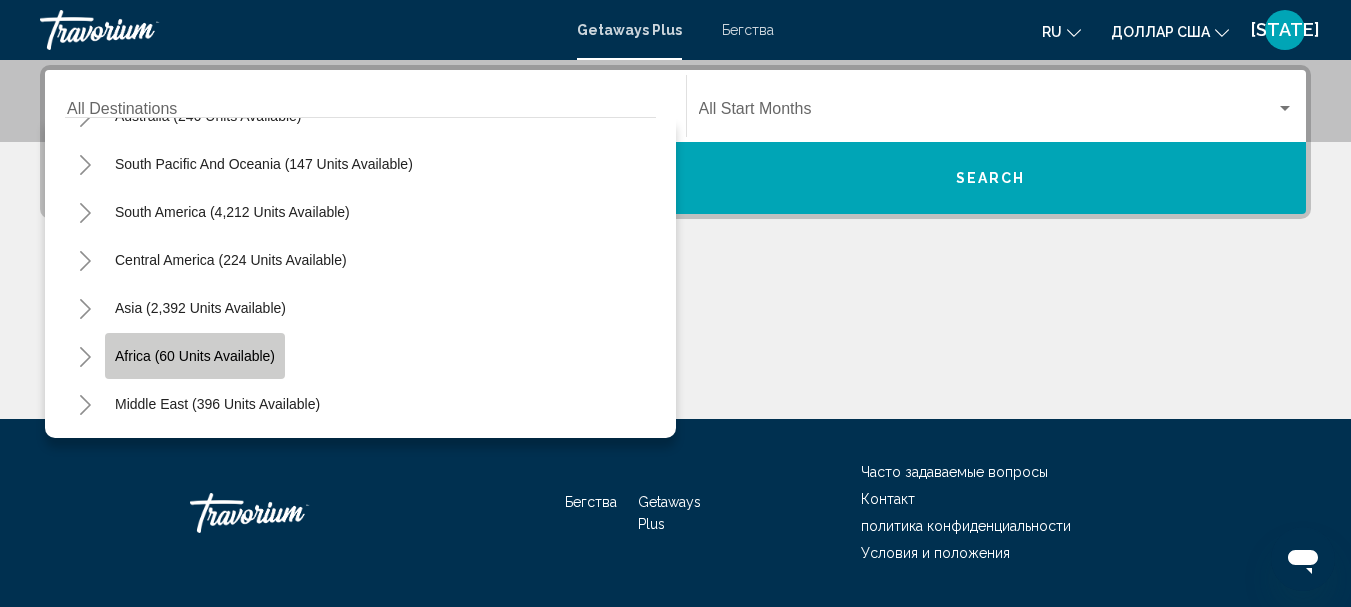 click on "Africa (60 units available)" 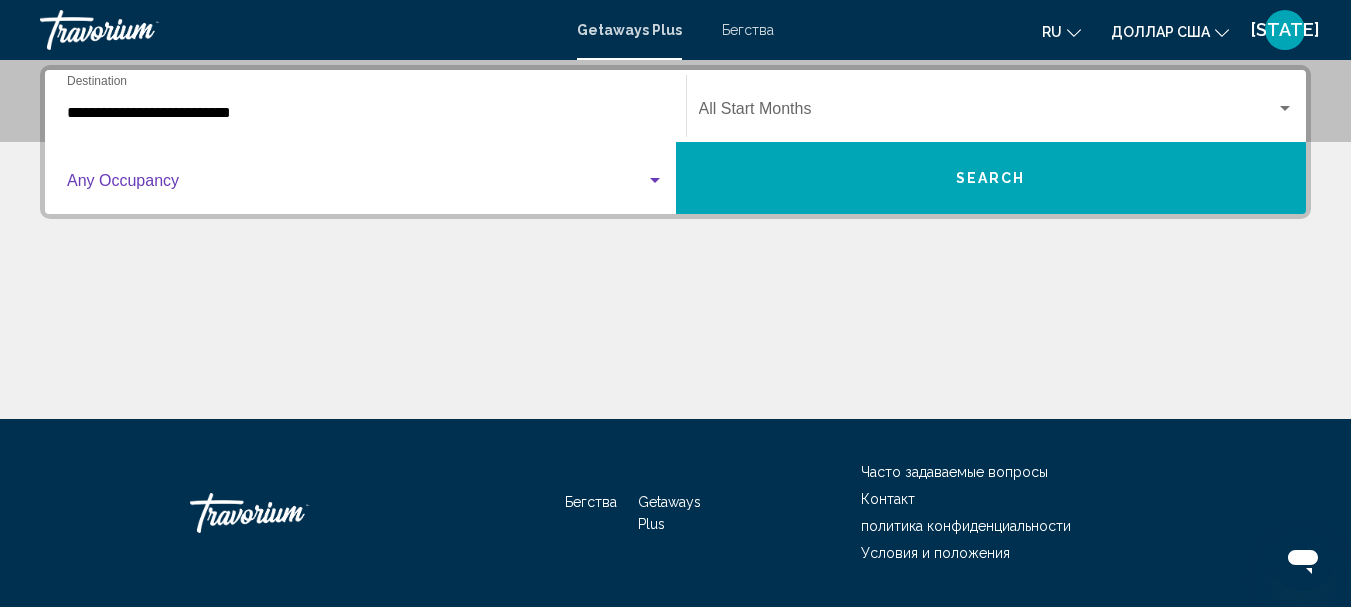 click at bounding box center (655, 180) 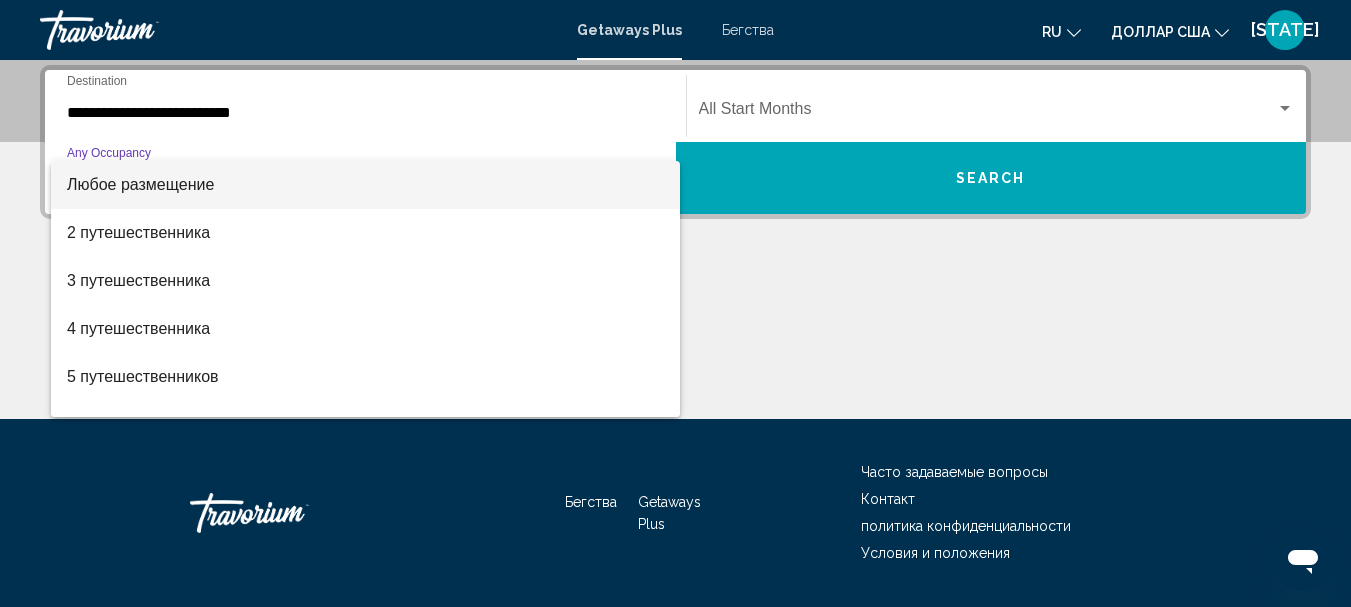 click at bounding box center (675, 303) 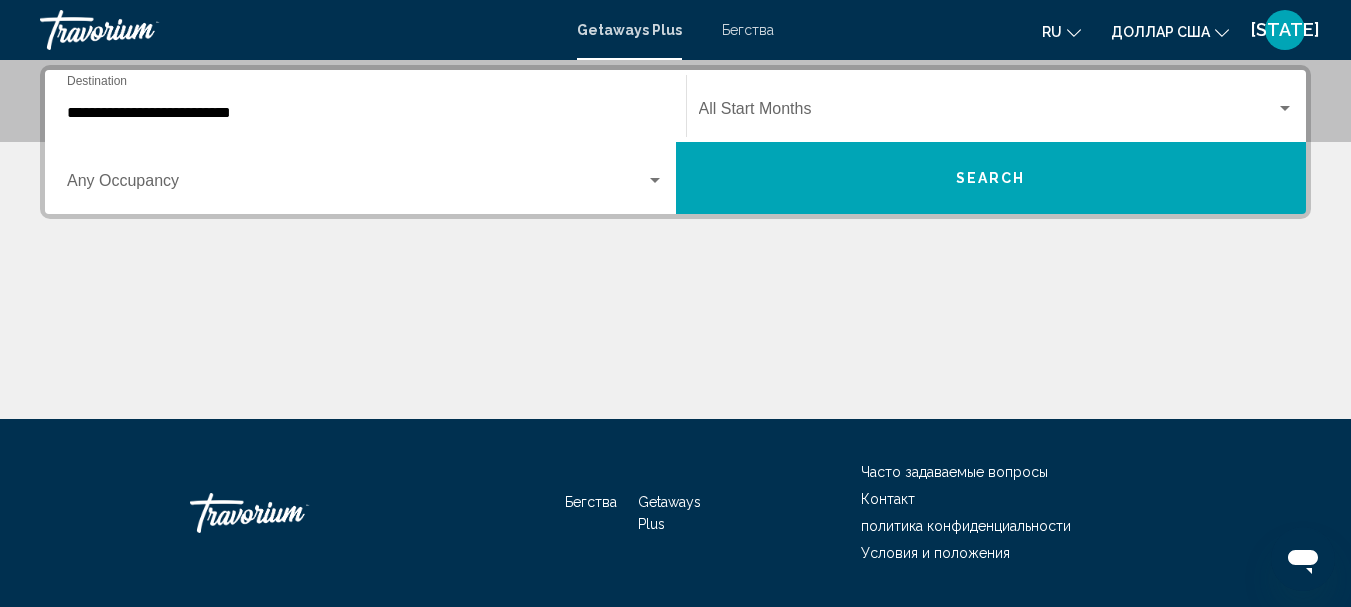 click at bounding box center (1285, 109) 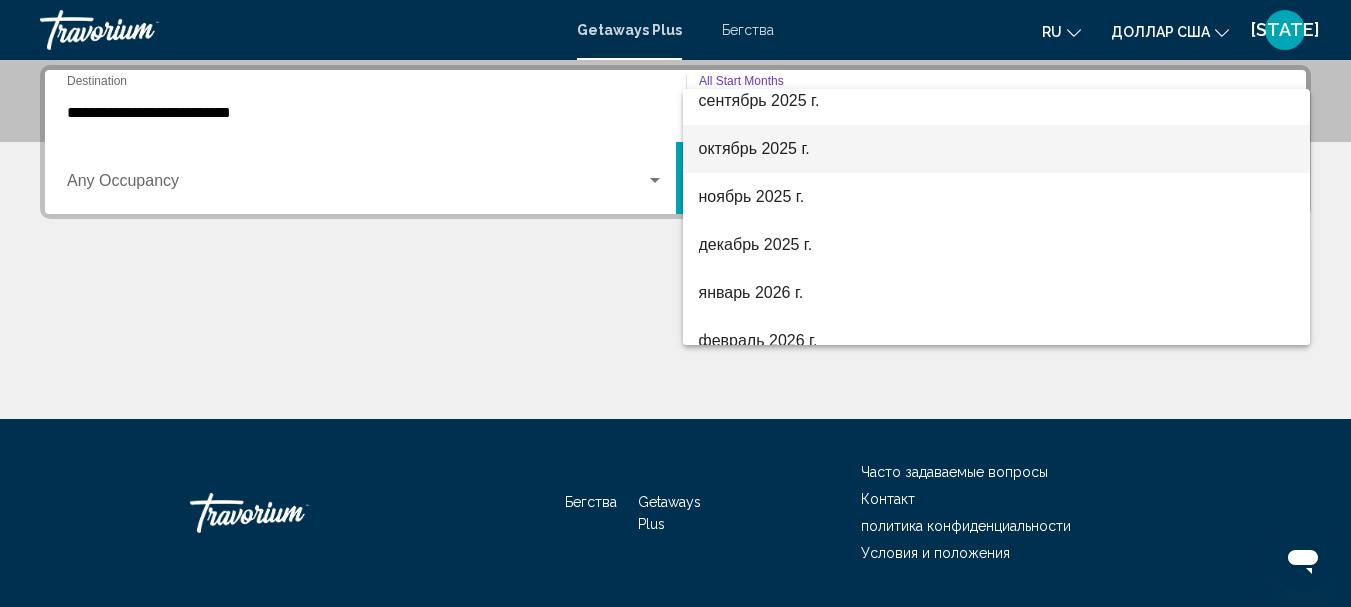 scroll, scrollTop: 200, scrollLeft: 0, axis: vertical 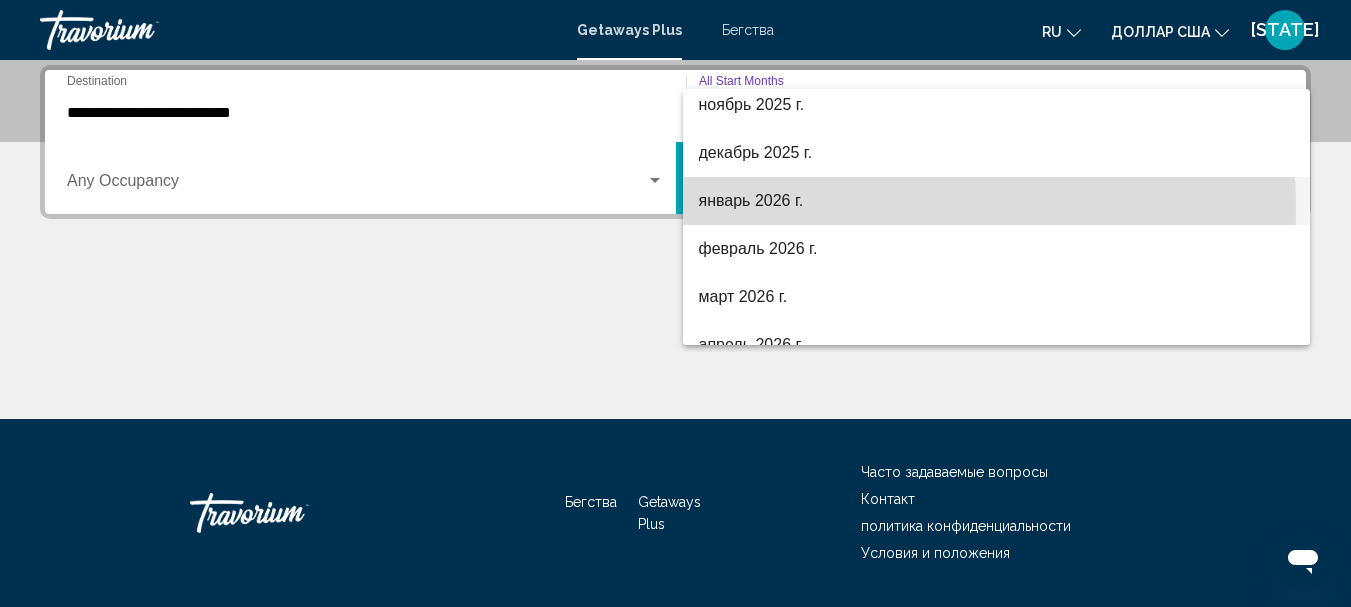 click on "январь 2026 г." at bounding box center [997, 201] 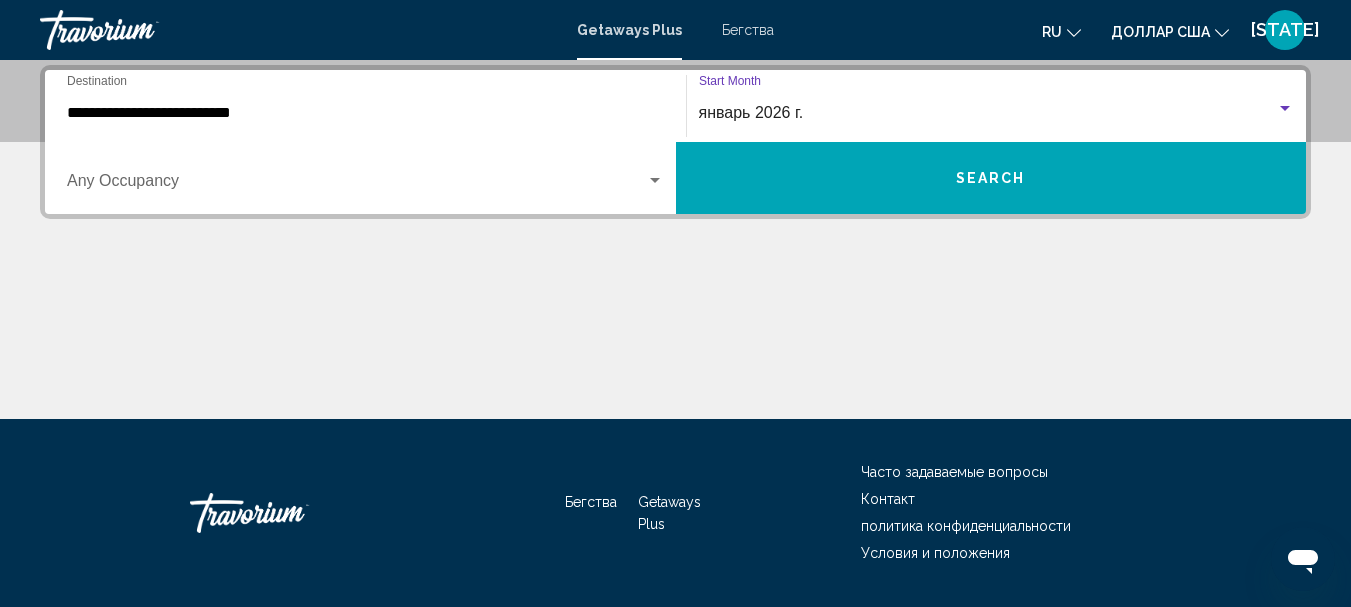 click on "Search" at bounding box center [991, 178] 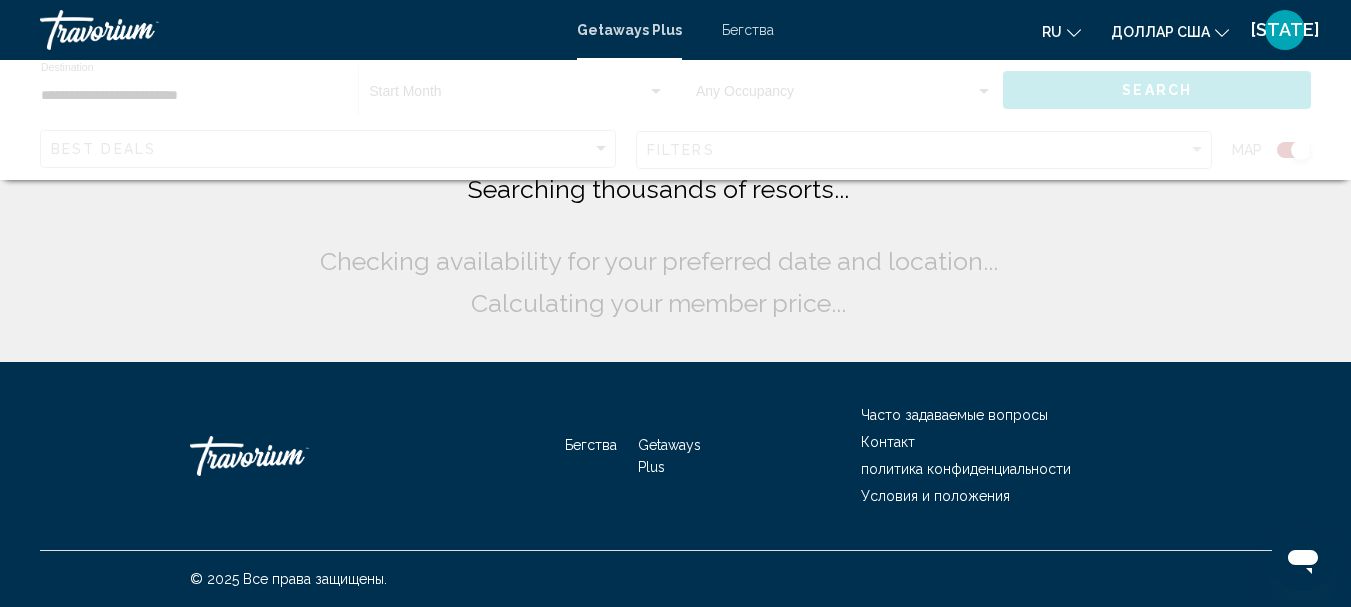 scroll, scrollTop: 0, scrollLeft: 0, axis: both 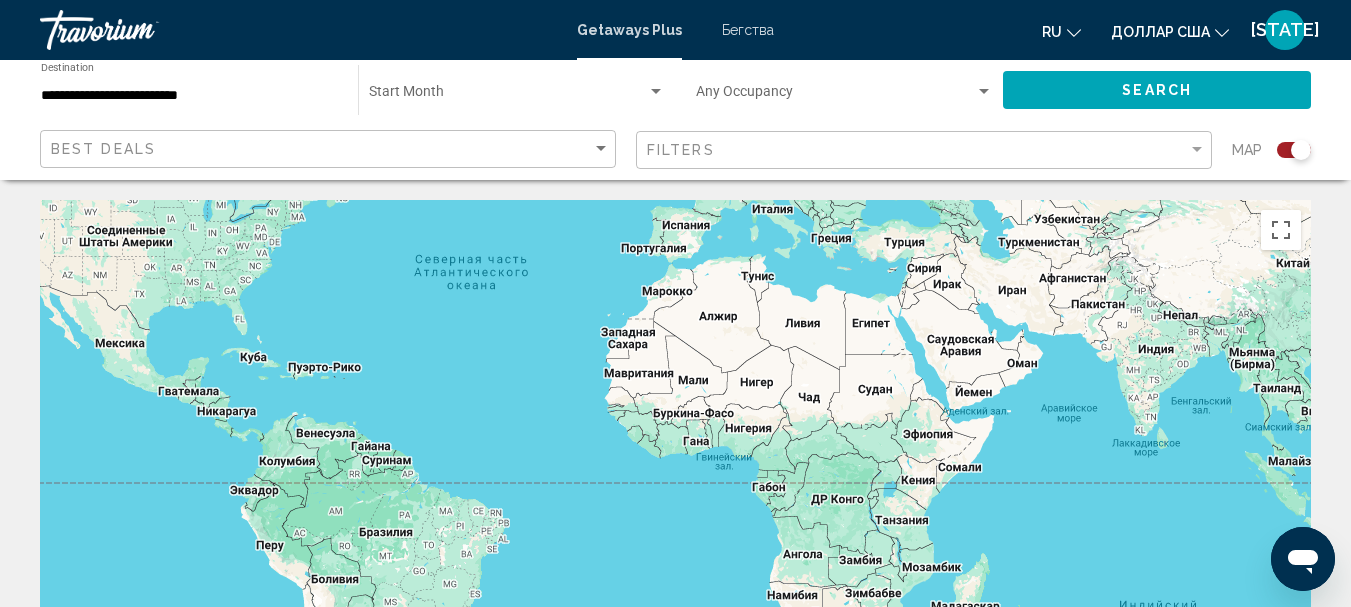drag, startPoint x: 1095, startPoint y: 502, endPoint x: 948, endPoint y: 305, distance: 245.80074 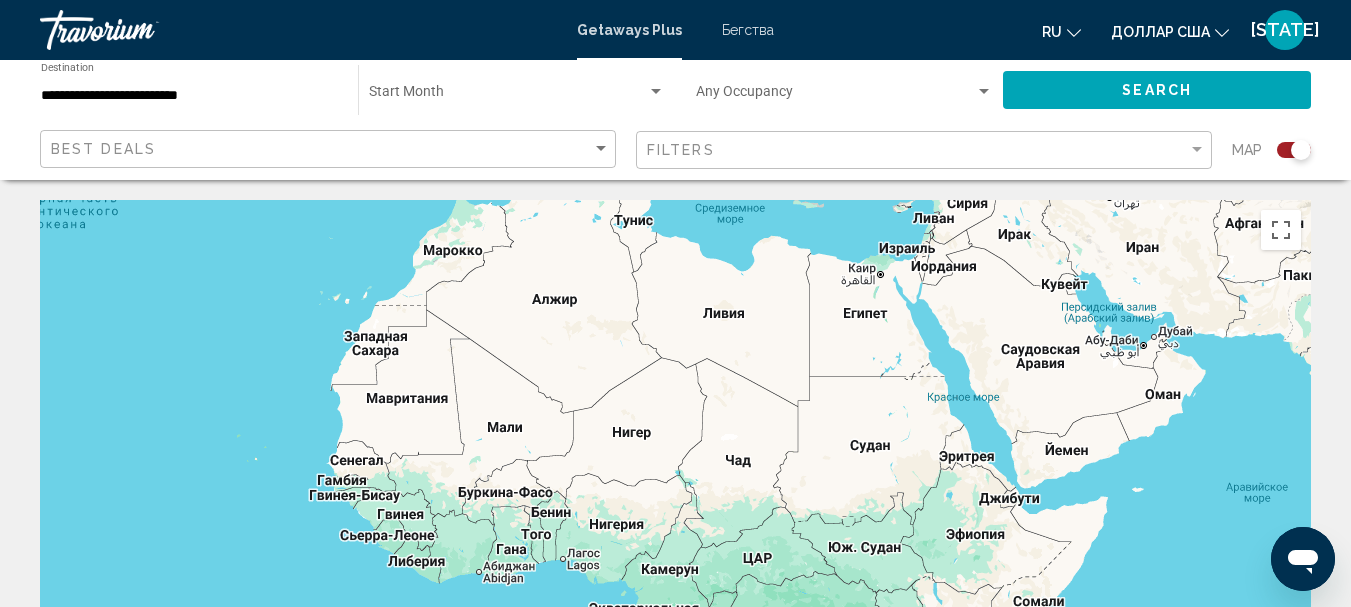 click at bounding box center (675, 500) 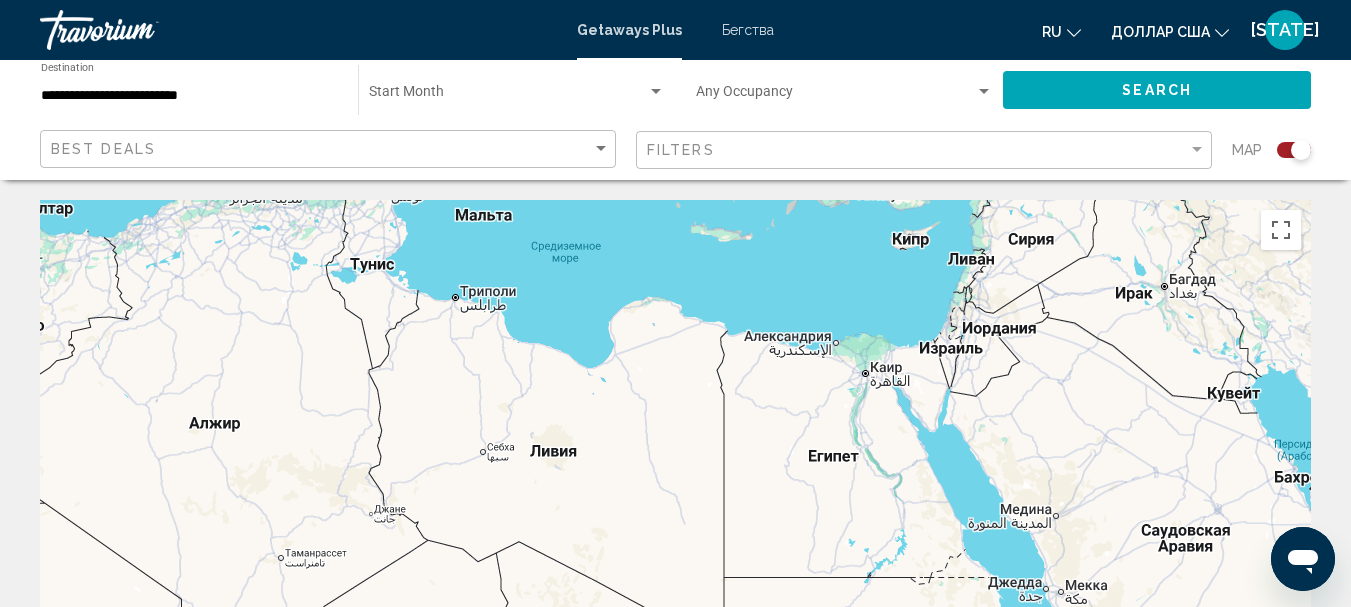 drag, startPoint x: 876, startPoint y: 311, endPoint x: 856, endPoint y: 468, distance: 158.26875 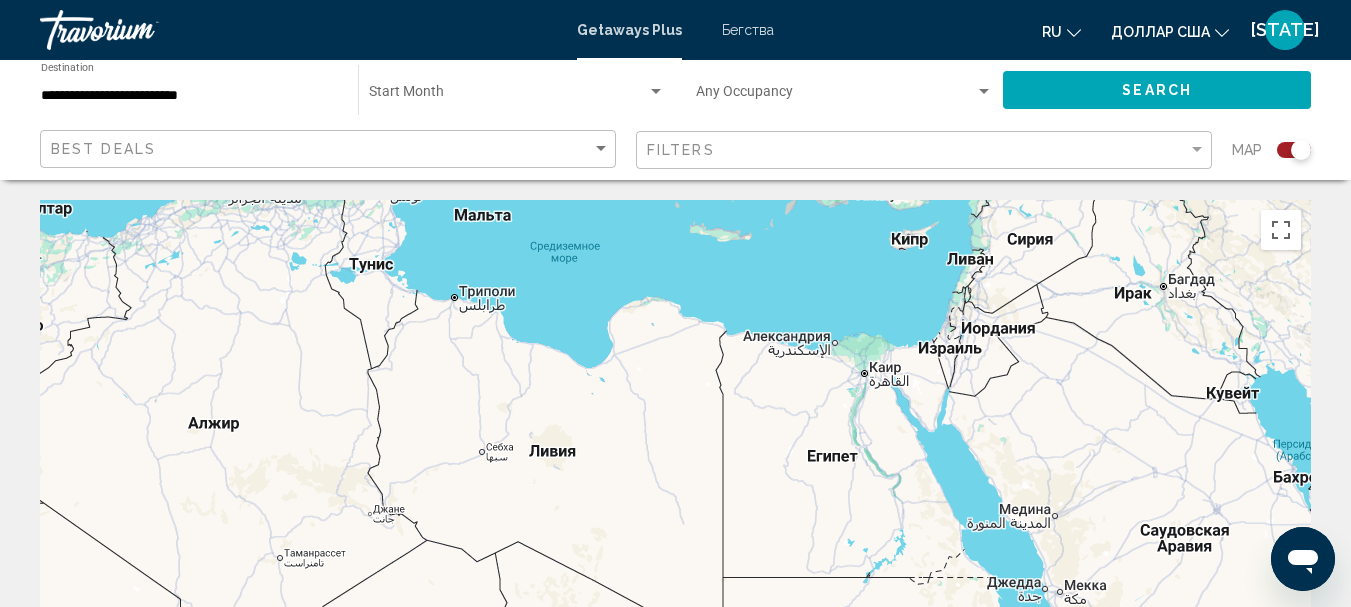 click at bounding box center [675, 500] 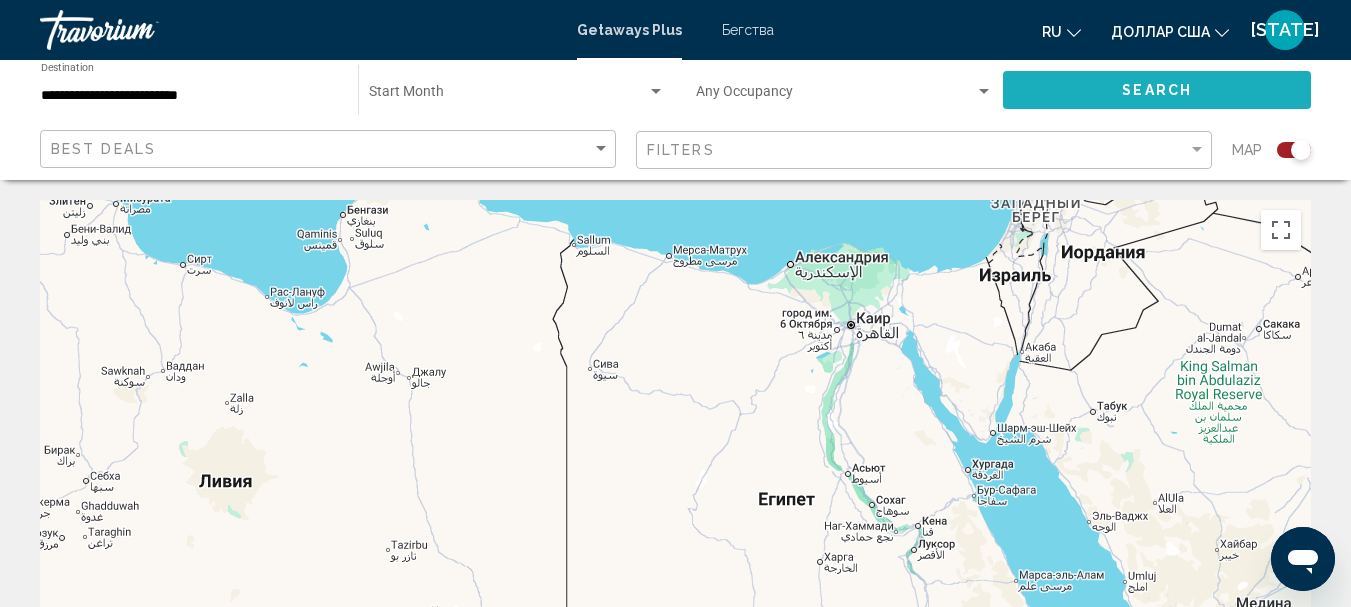 click on "Search" 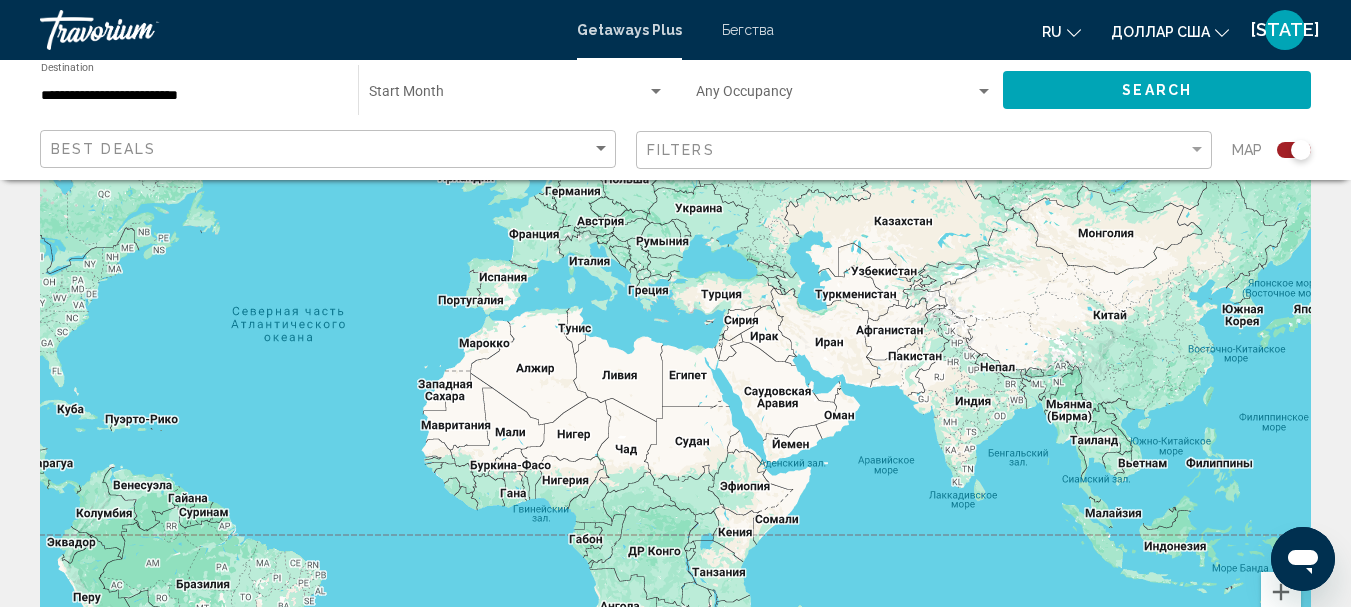 scroll, scrollTop: 0, scrollLeft: 0, axis: both 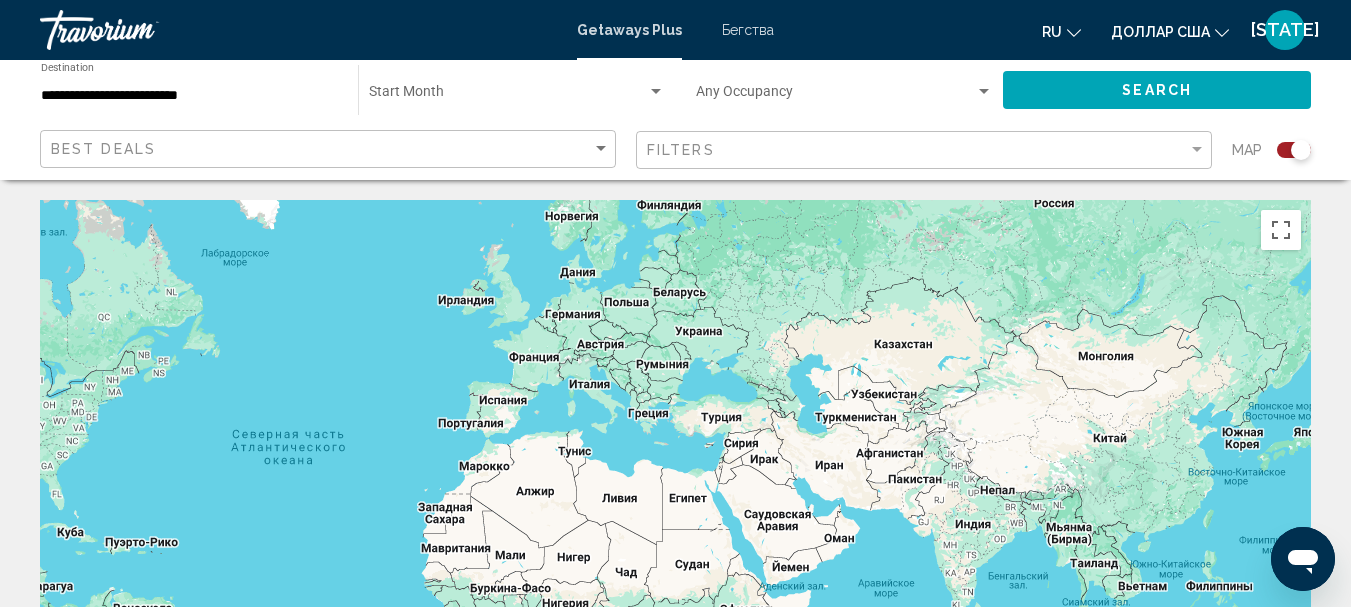 click on "**********" at bounding box center (189, 96) 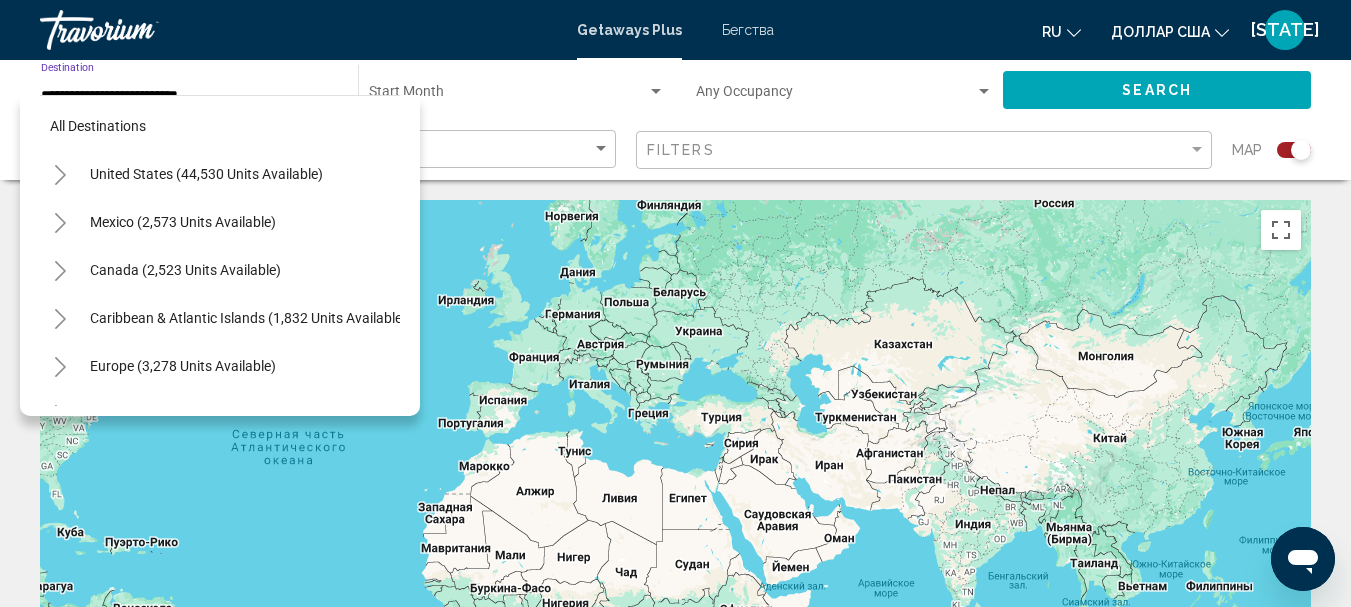 scroll, scrollTop: 0, scrollLeft: 0, axis: both 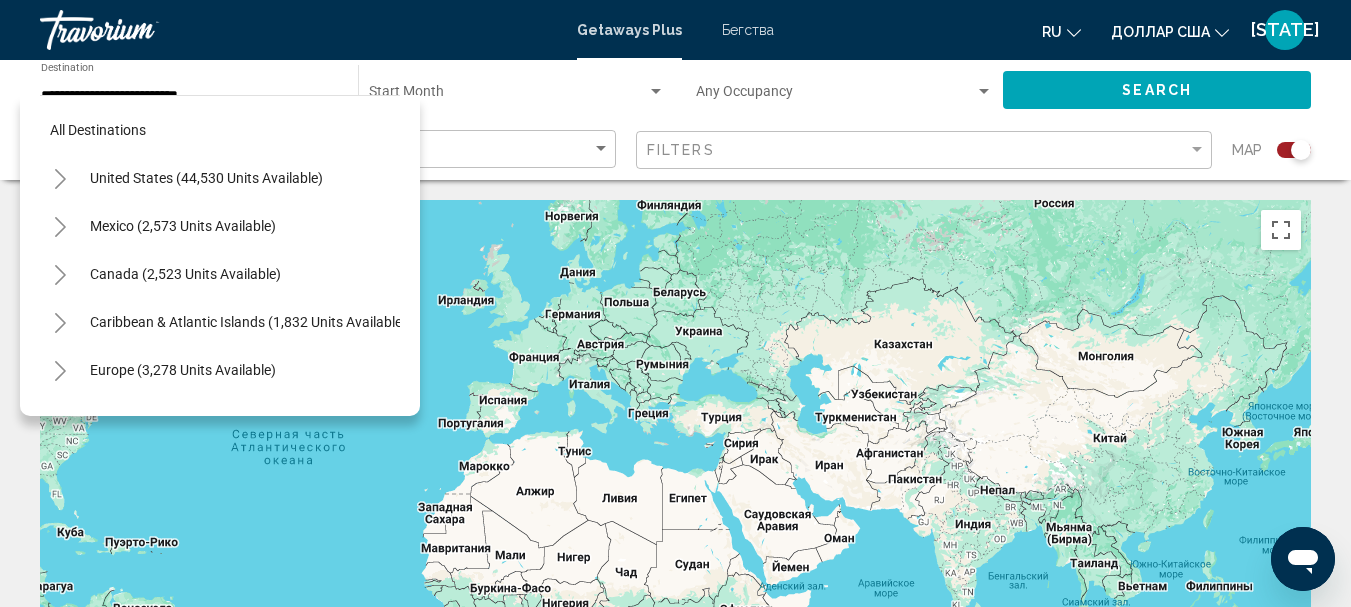 click at bounding box center [675, 500] 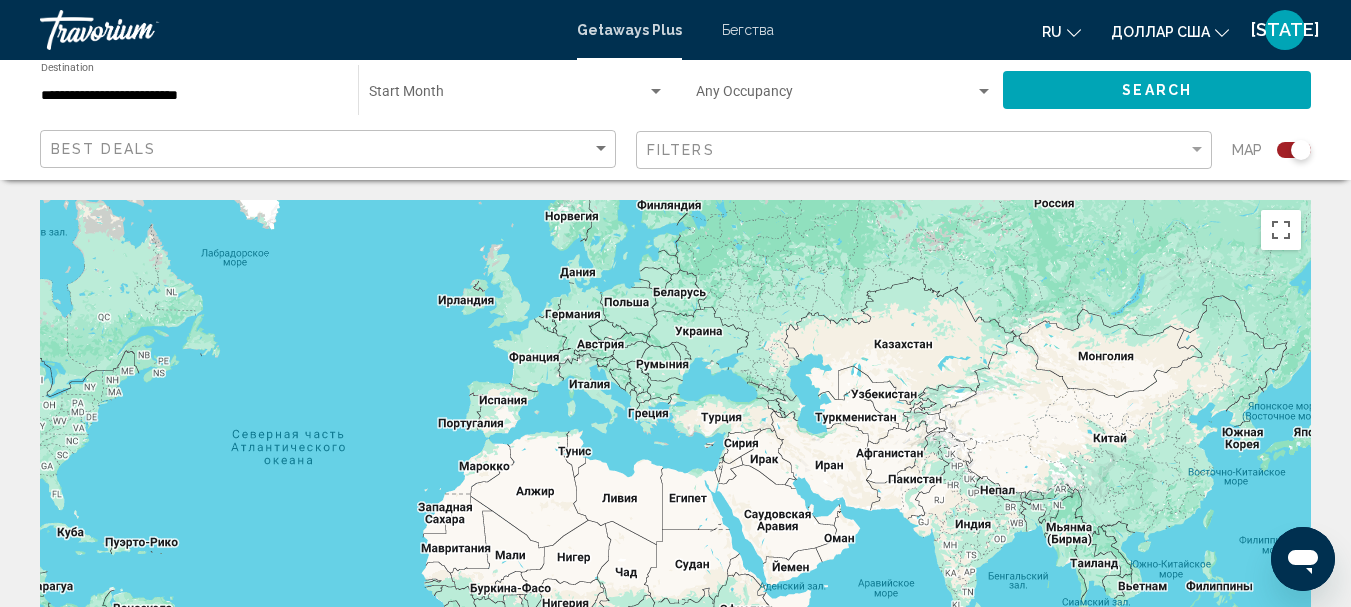 click on "Search" 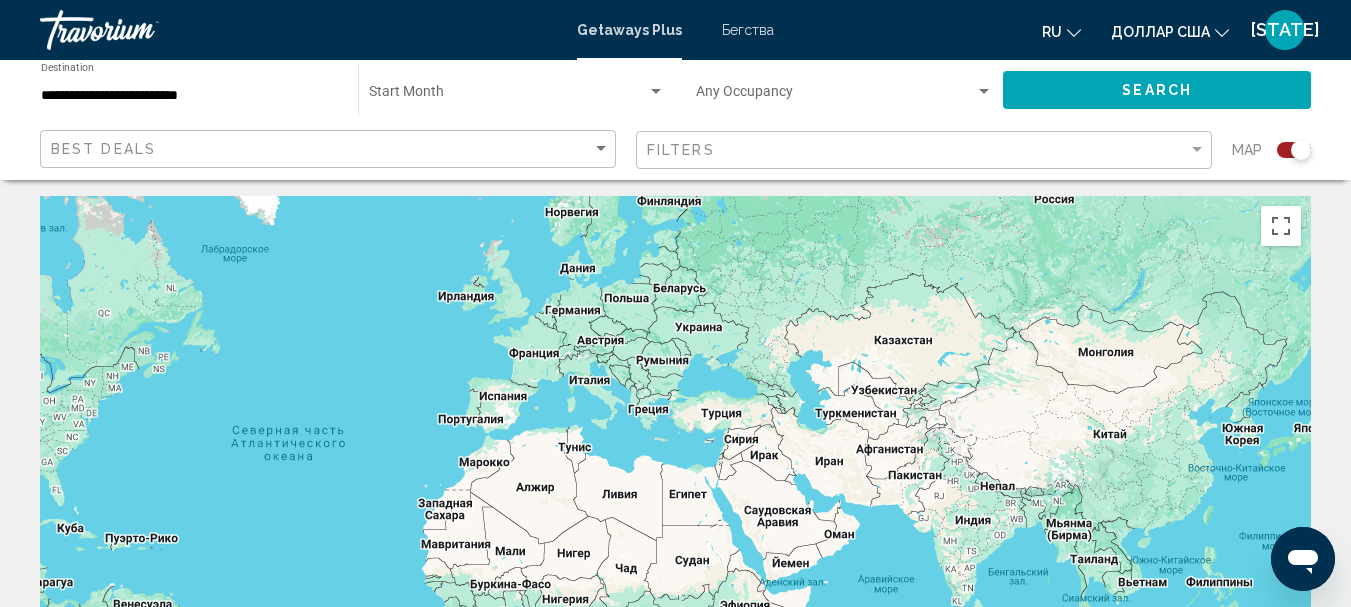 scroll, scrollTop: 0, scrollLeft: 0, axis: both 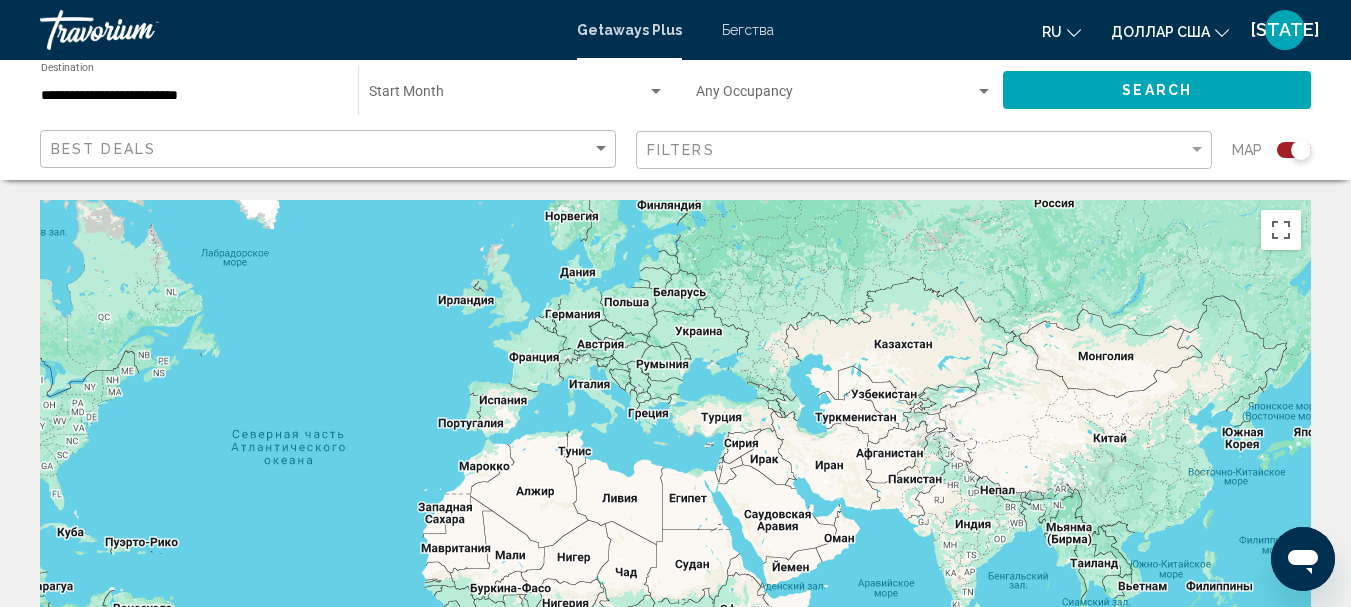 click on "Search" 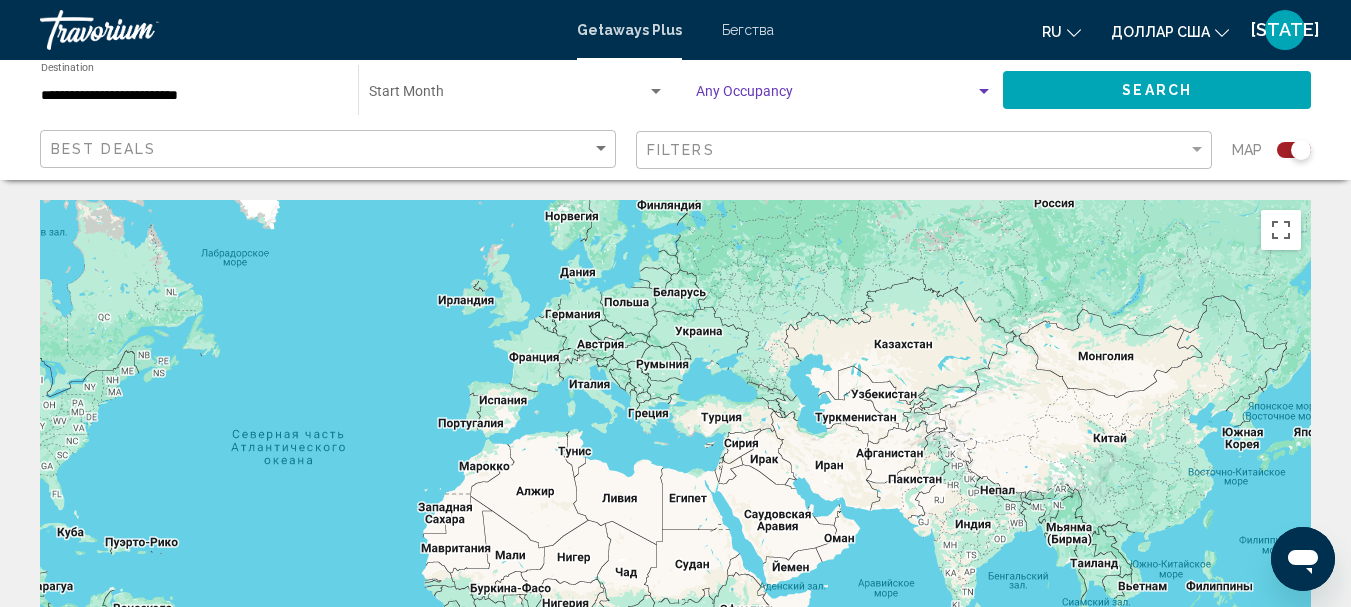 click at bounding box center [835, 96] 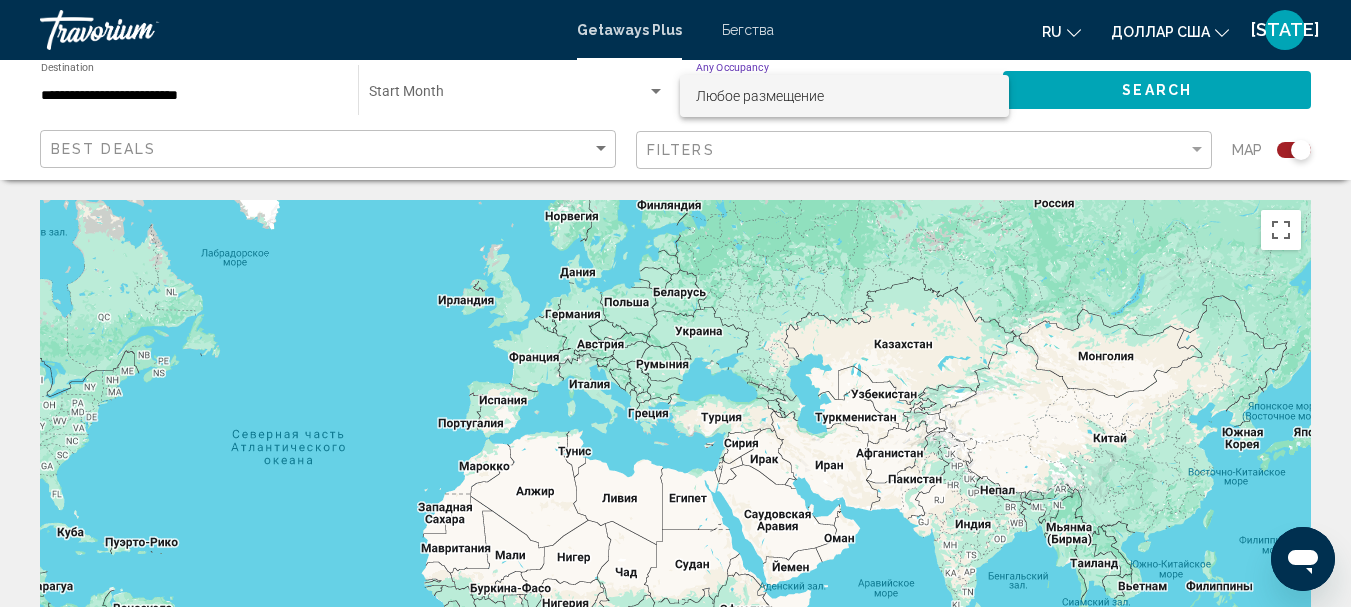 click at bounding box center [675, 303] 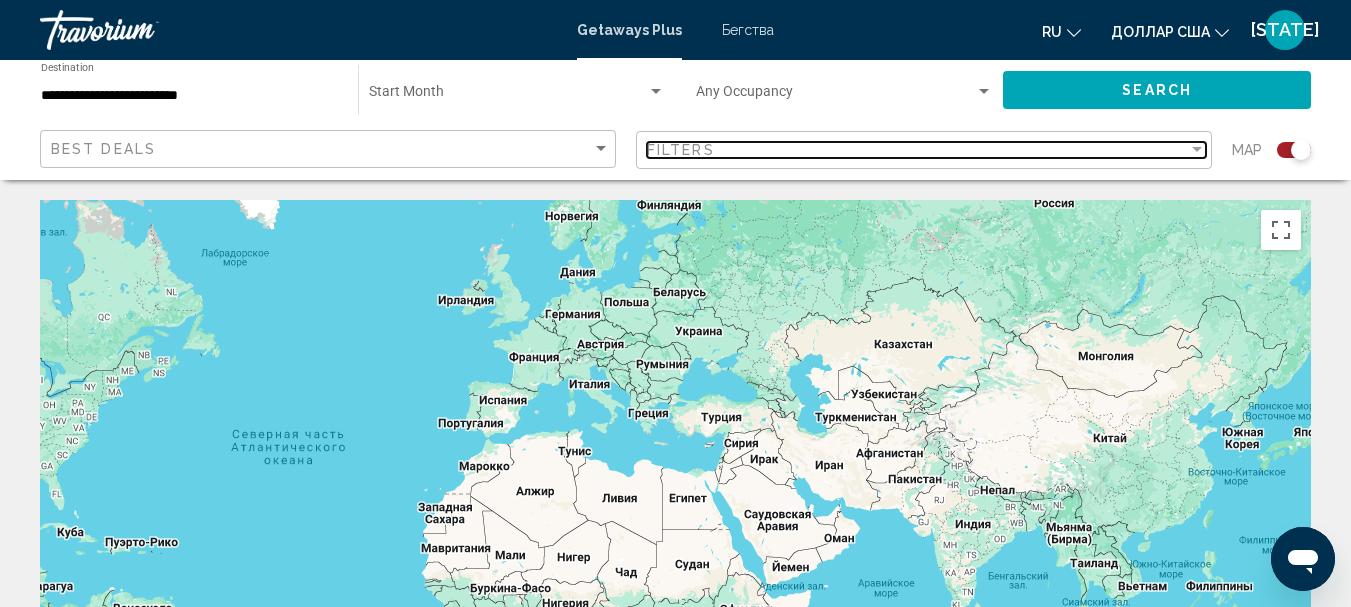 click on "Filters" at bounding box center [917, 150] 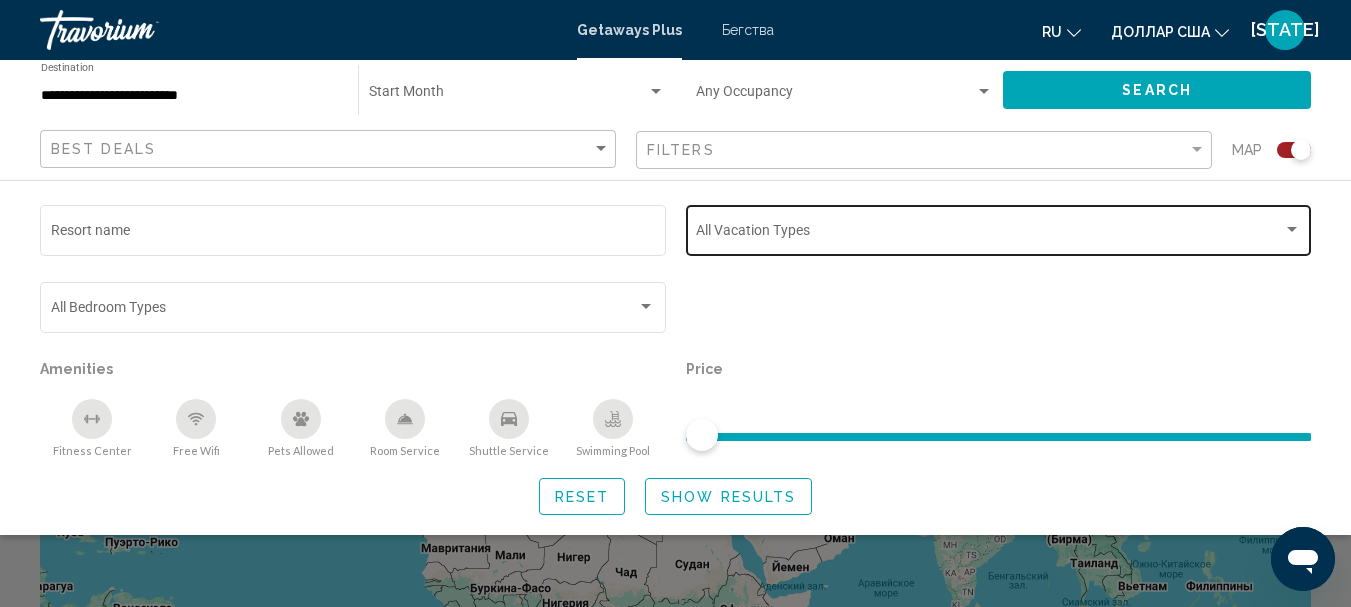 click at bounding box center [1292, 229] 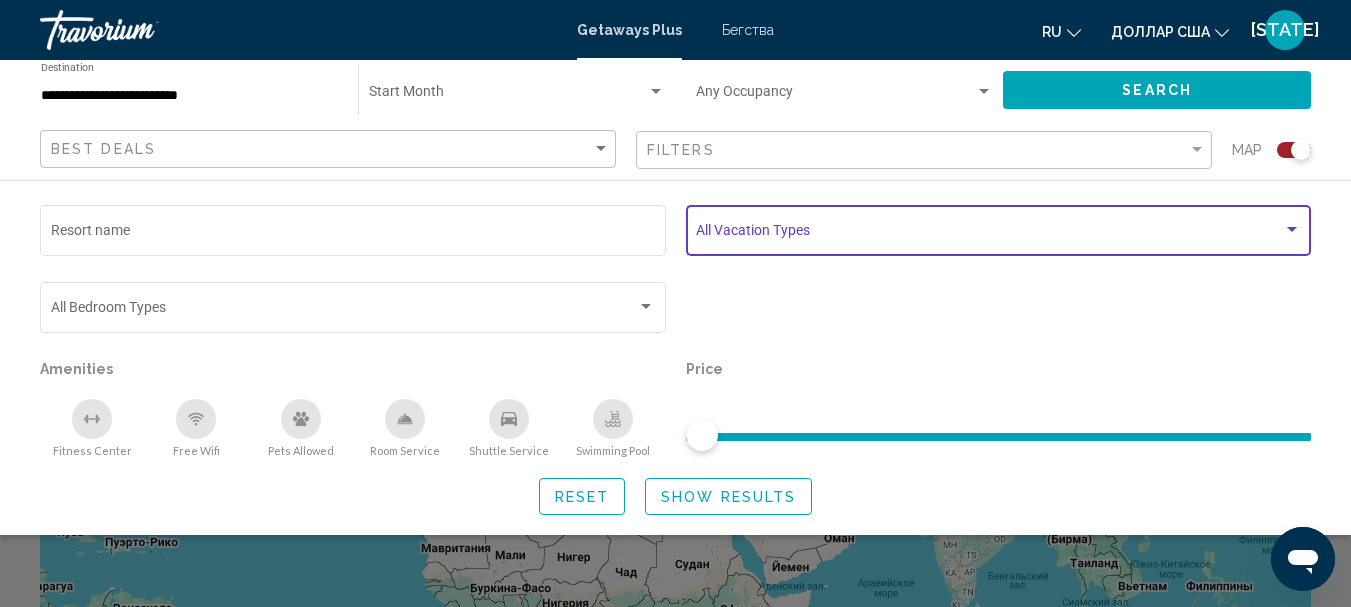 click at bounding box center [1292, 229] 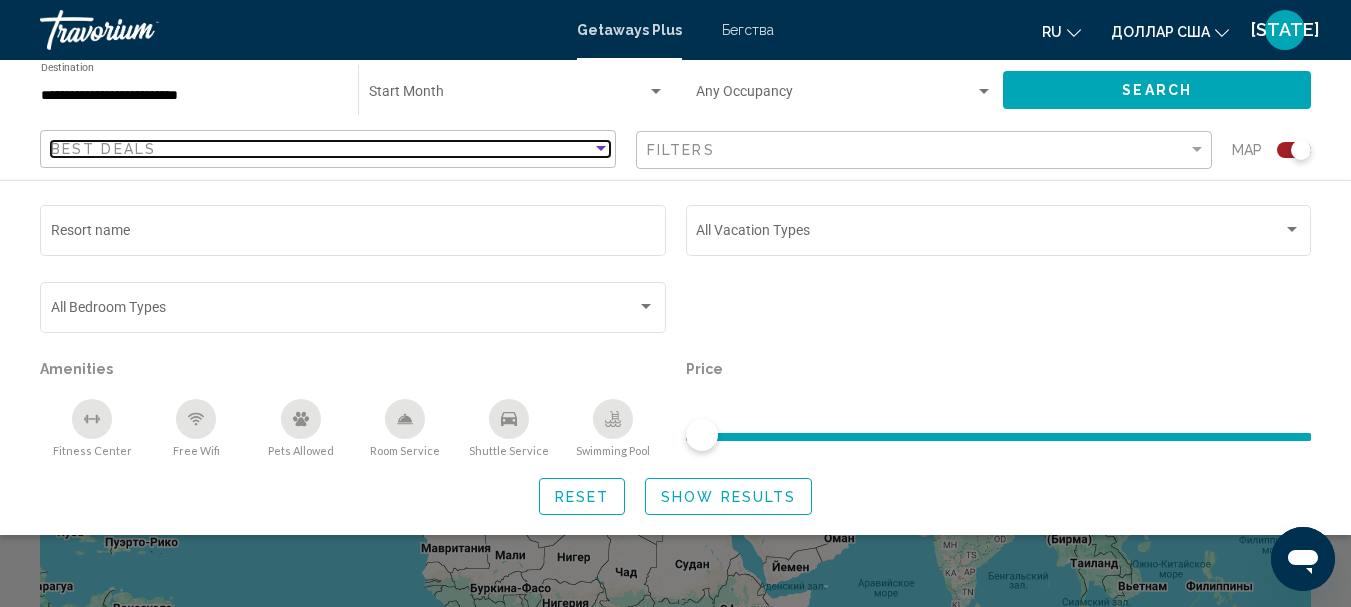 click at bounding box center (601, 148) 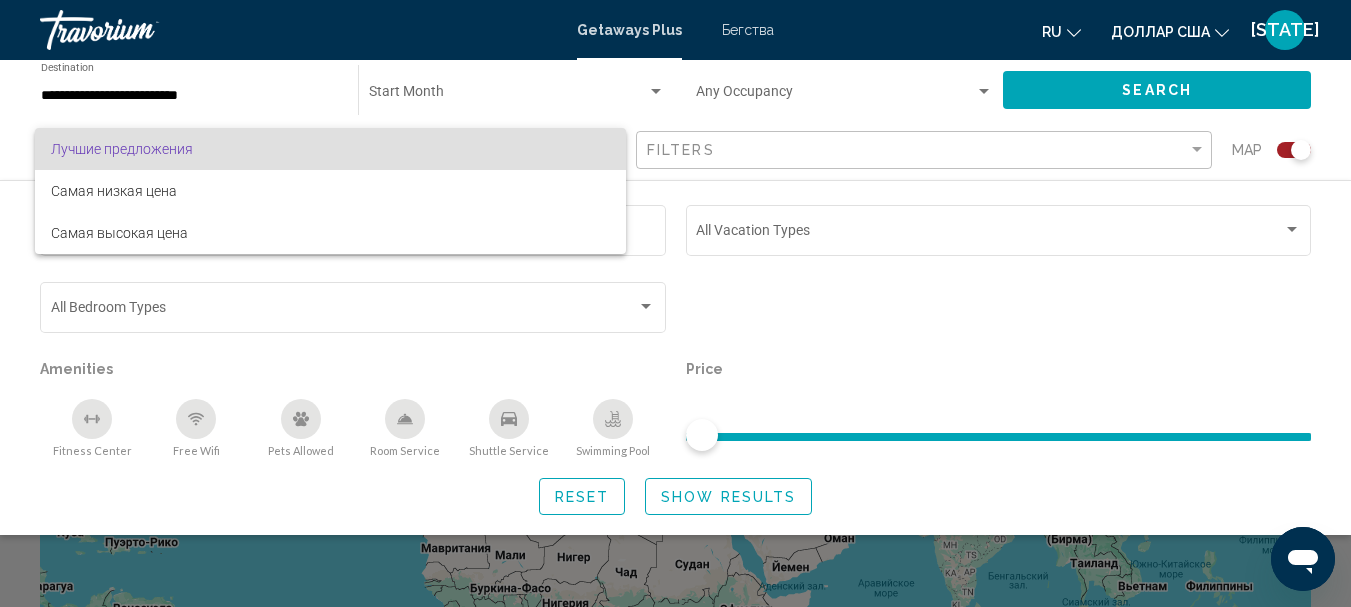 click at bounding box center [675, 303] 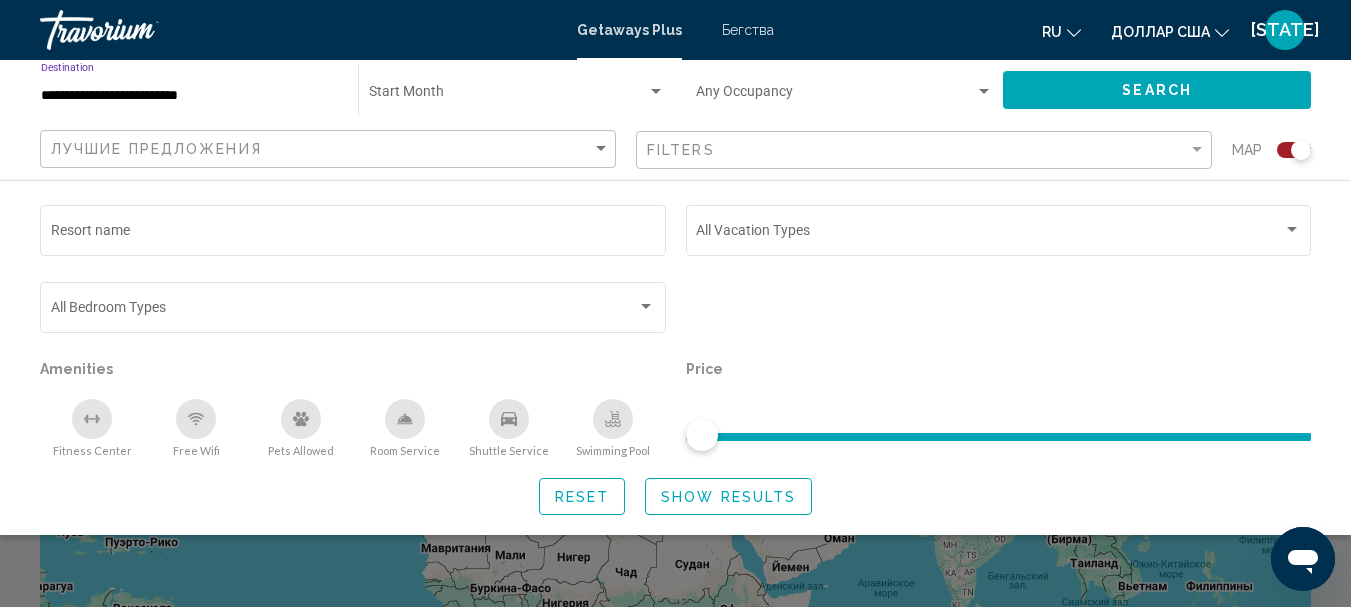 click on "**********" at bounding box center [189, 96] 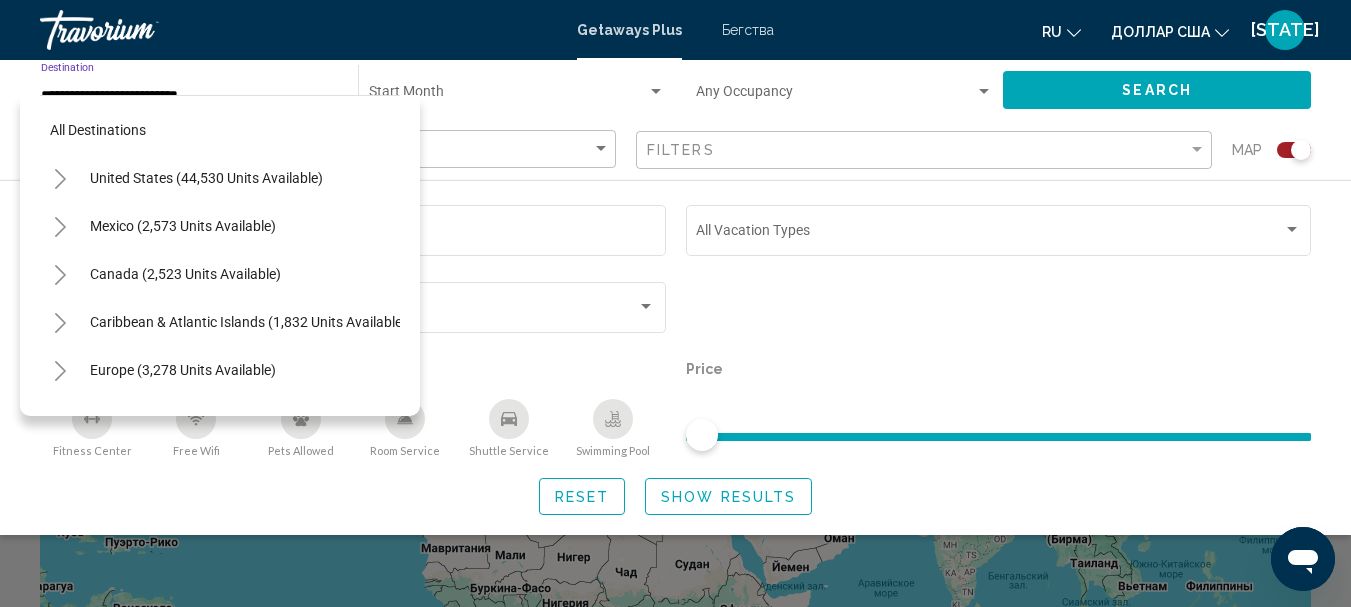 scroll, scrollTop: 415, scrollLeft: 0, axis: vertical 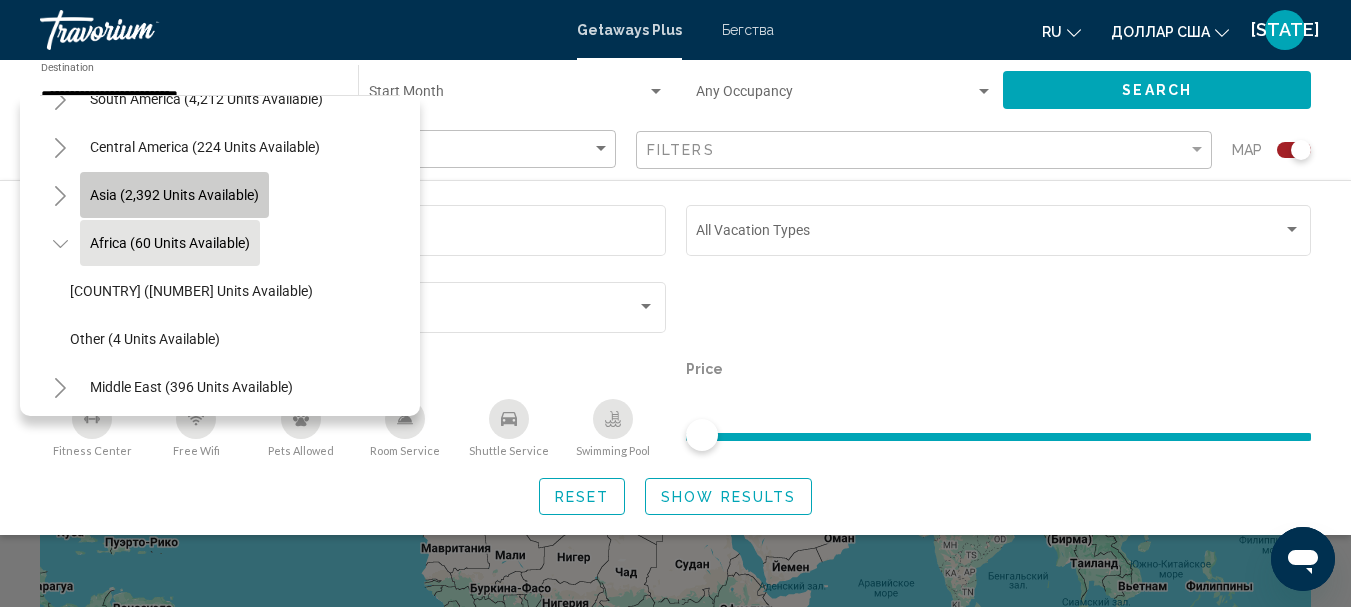 click on "Asia (2,392 units available)" 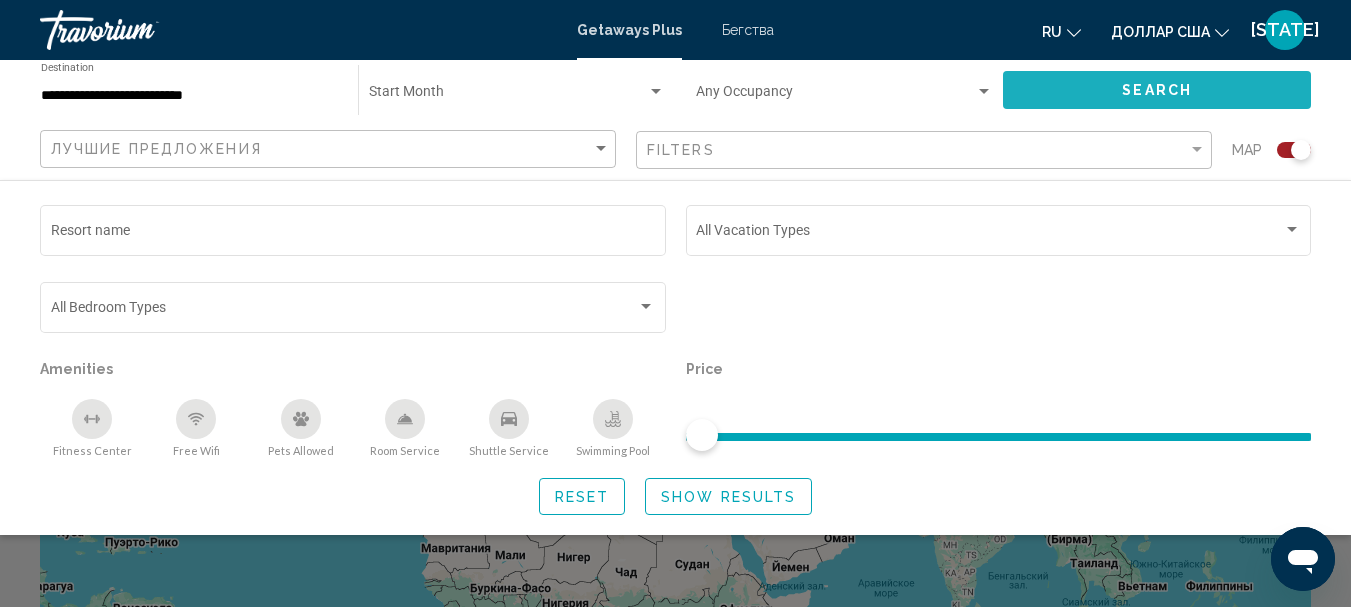 click on "Search" 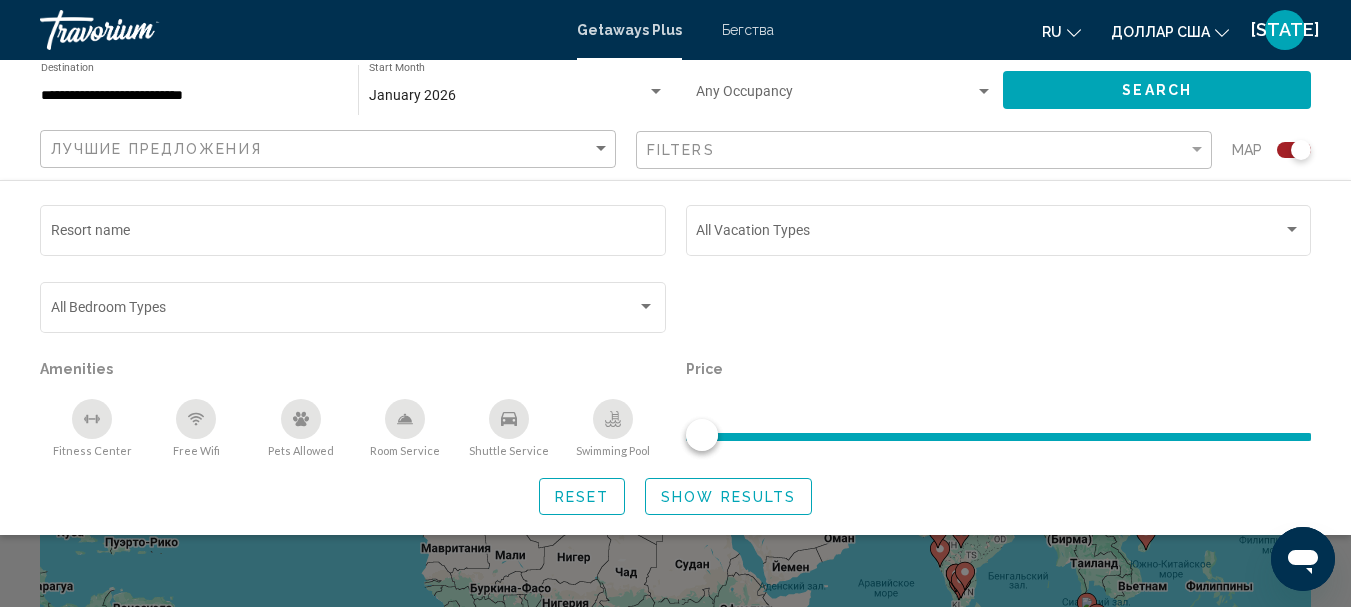 click on "Show Results" 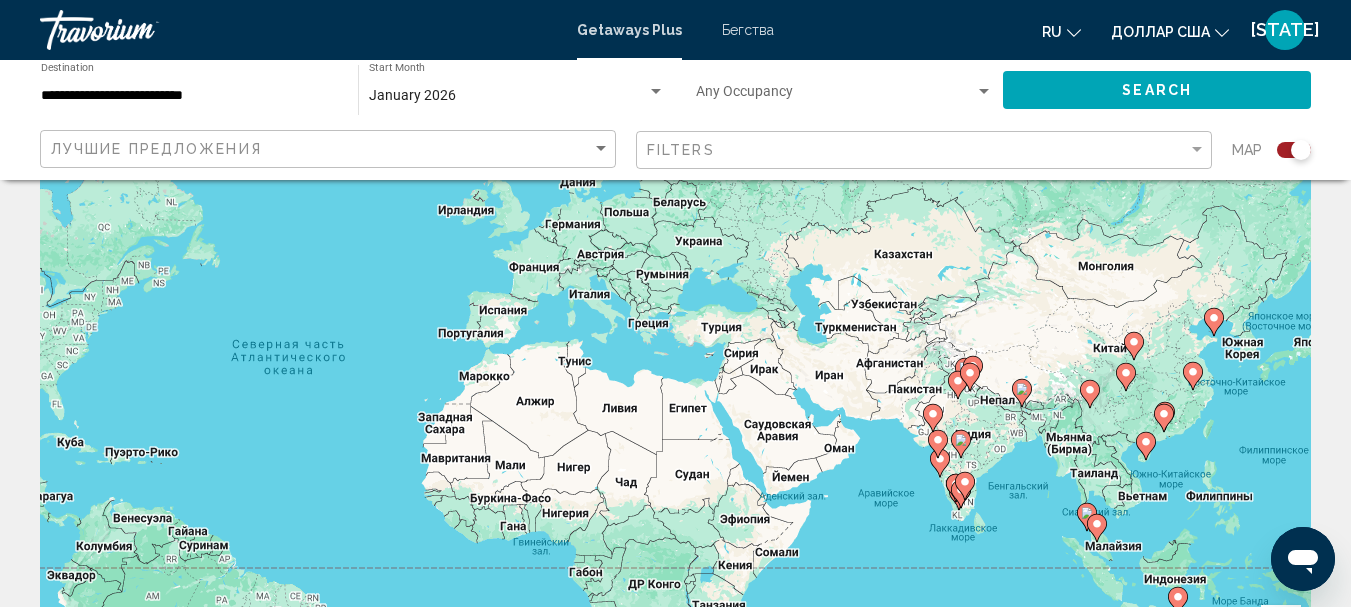 scroll, scrollTop: 0, scrollLeft: 0, axis: both 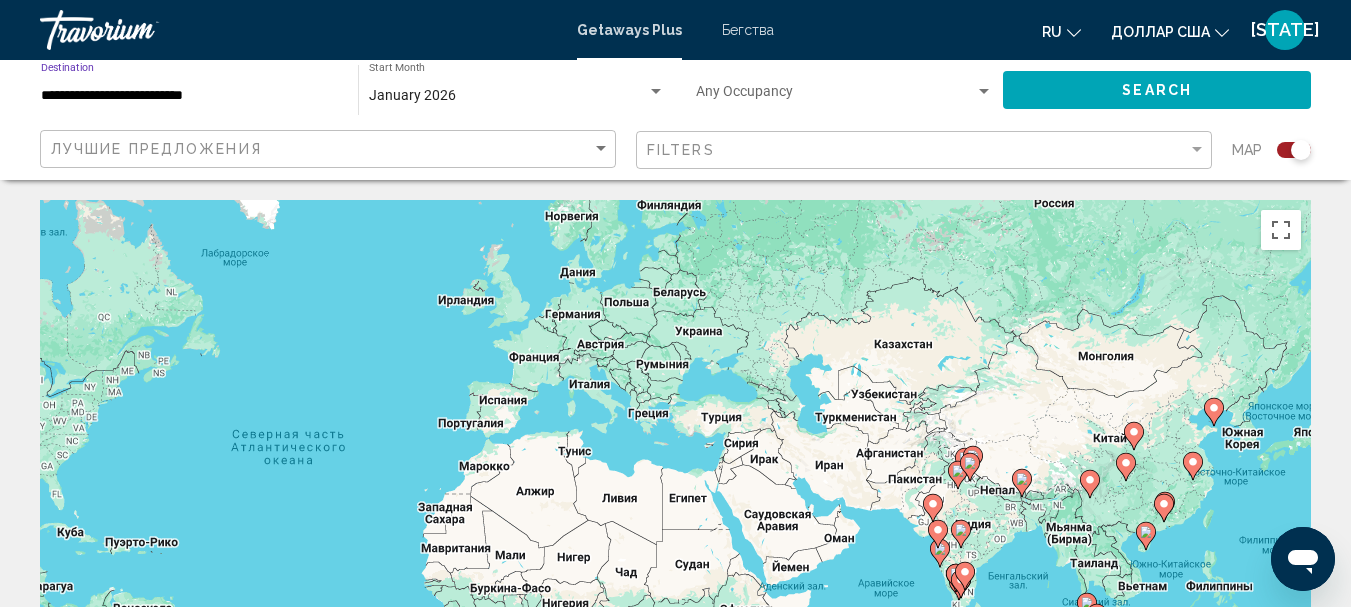 click on "**********" at bounding box center [189, 96] 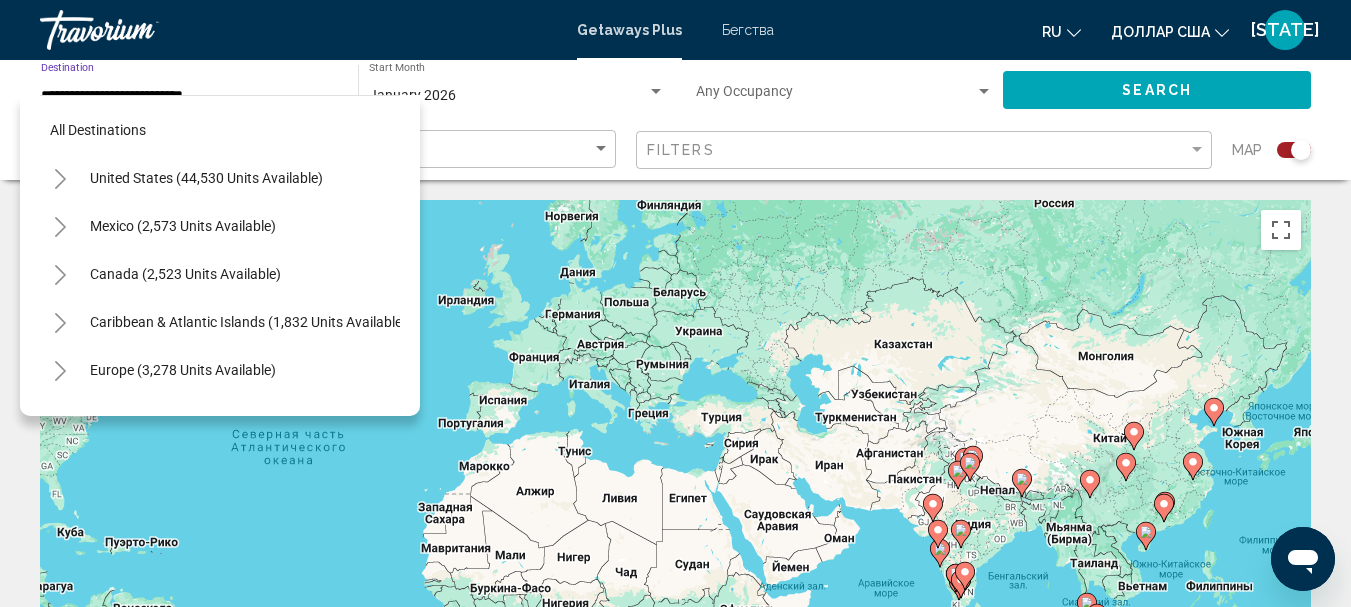 scroll, scrollTop: 367, scrollLeft: 0, axis: vertical 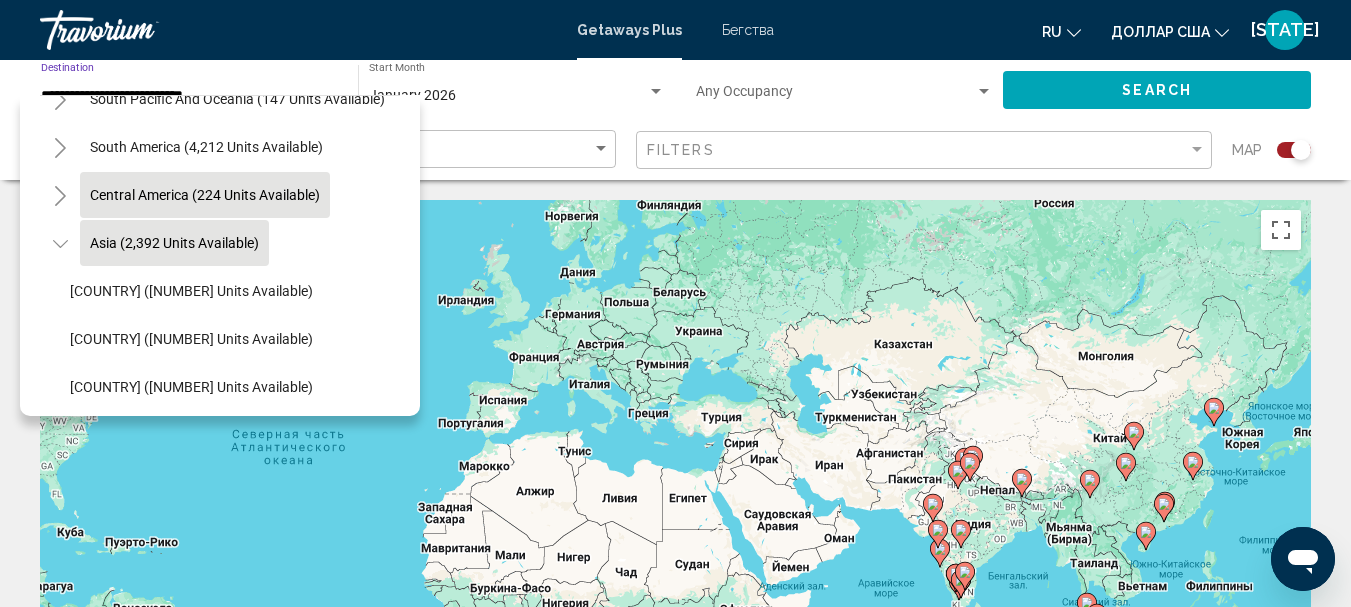 click on "Central America (224 units available)" at bounding box center (174, 243) 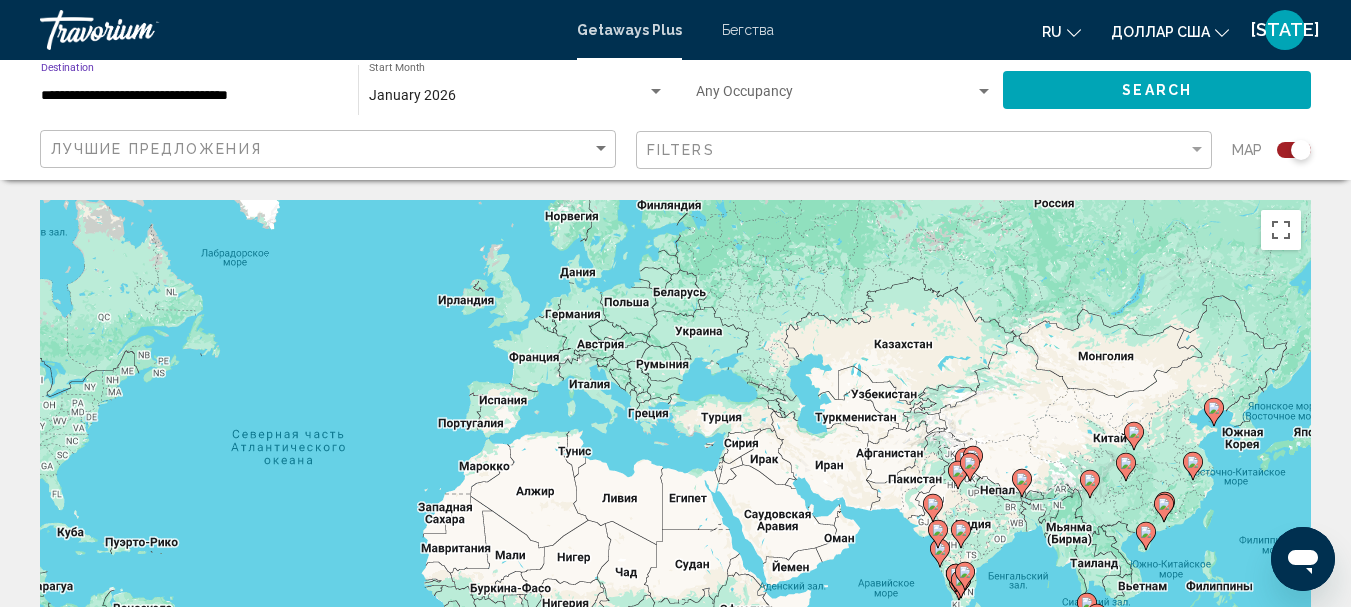 click on "**********" at bounding box center [189, 96] 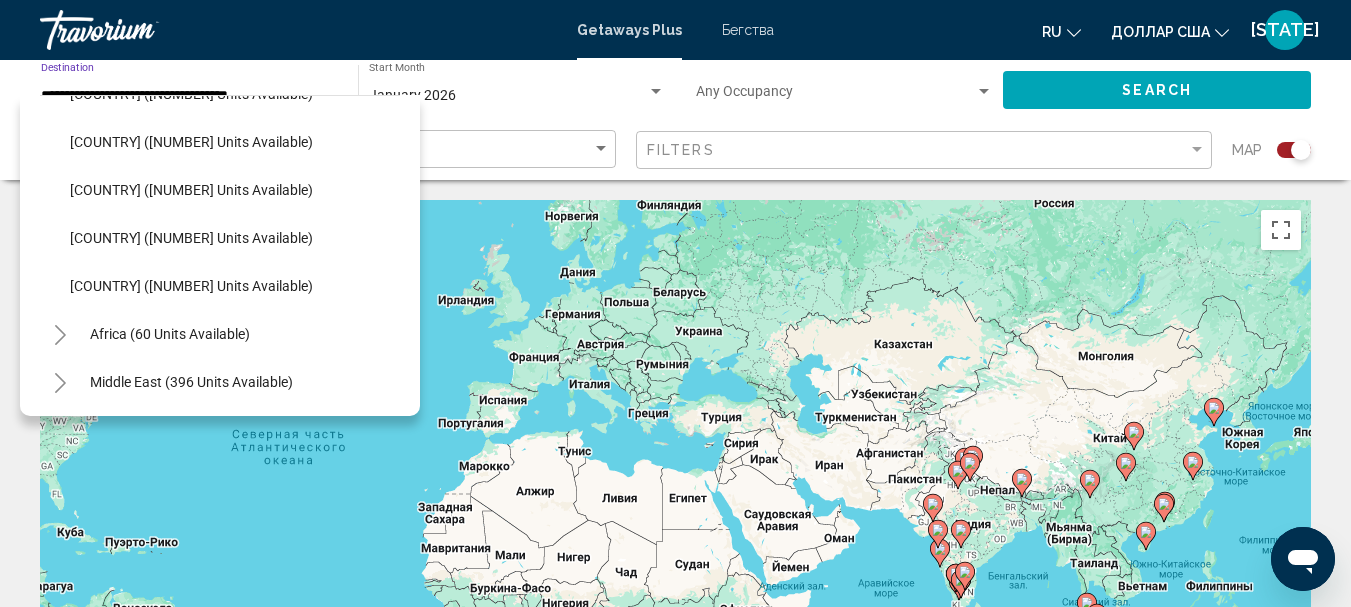scroll, scrollTop: 963, scrollLeft: 0, axis: vertical 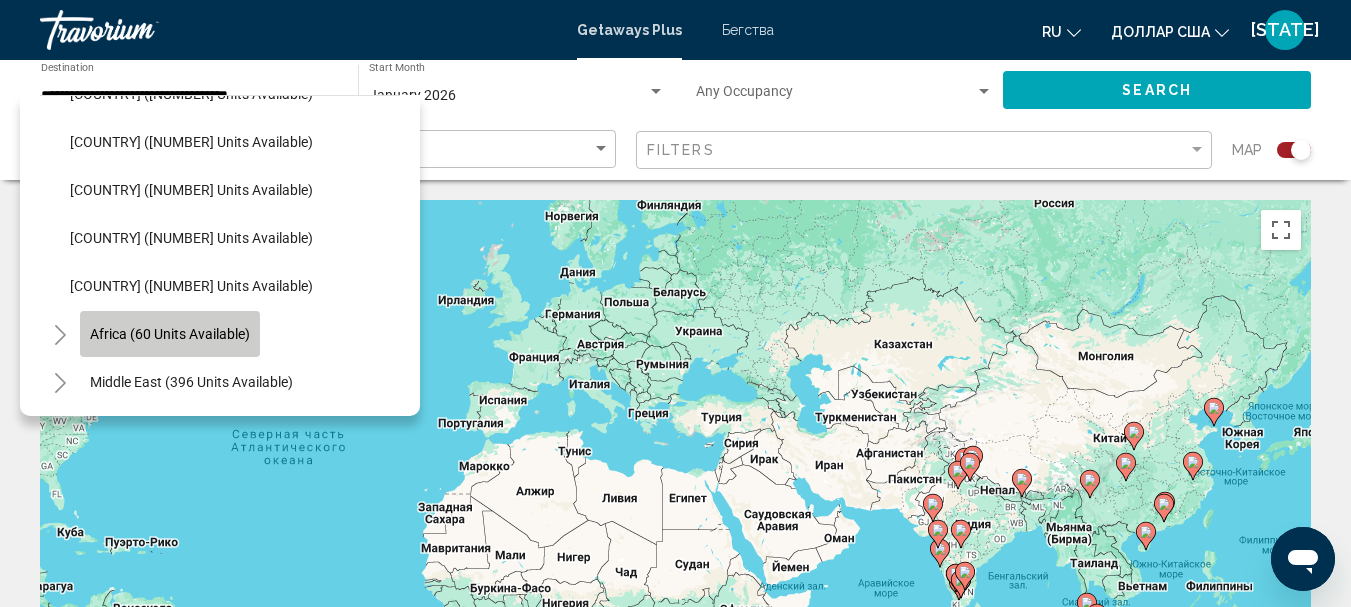 click on "Africa (60 units available)" 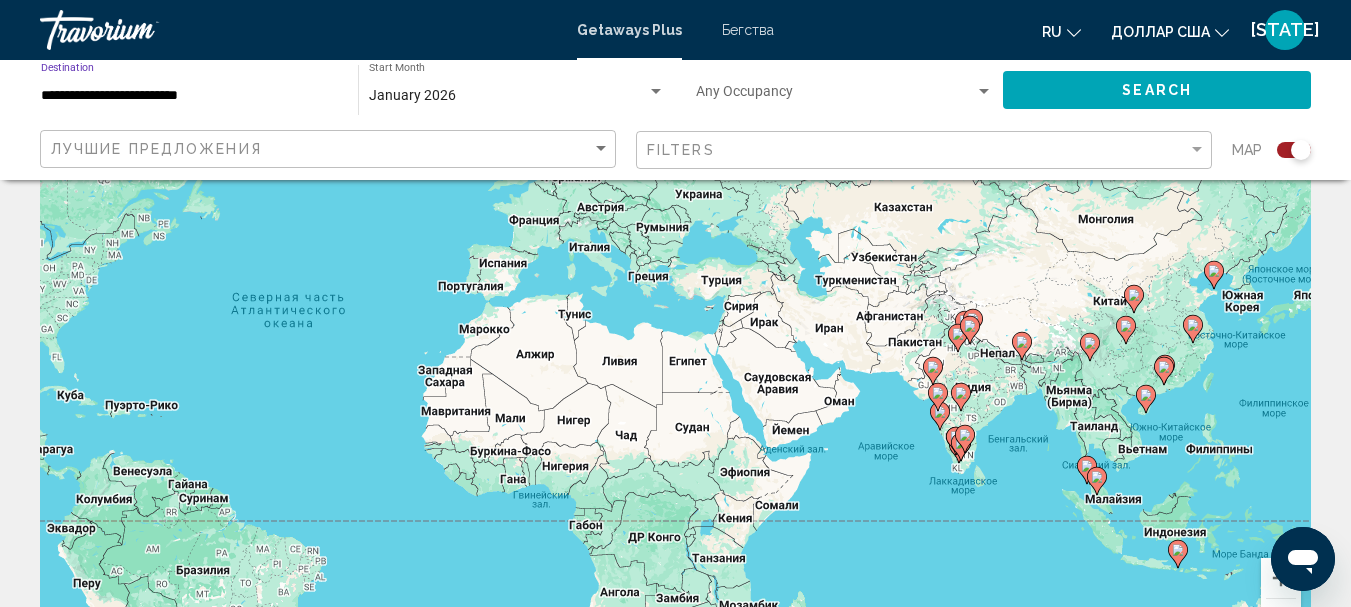 scroll, scrollTop: 200, scrollLeft: 0, axis: vertical 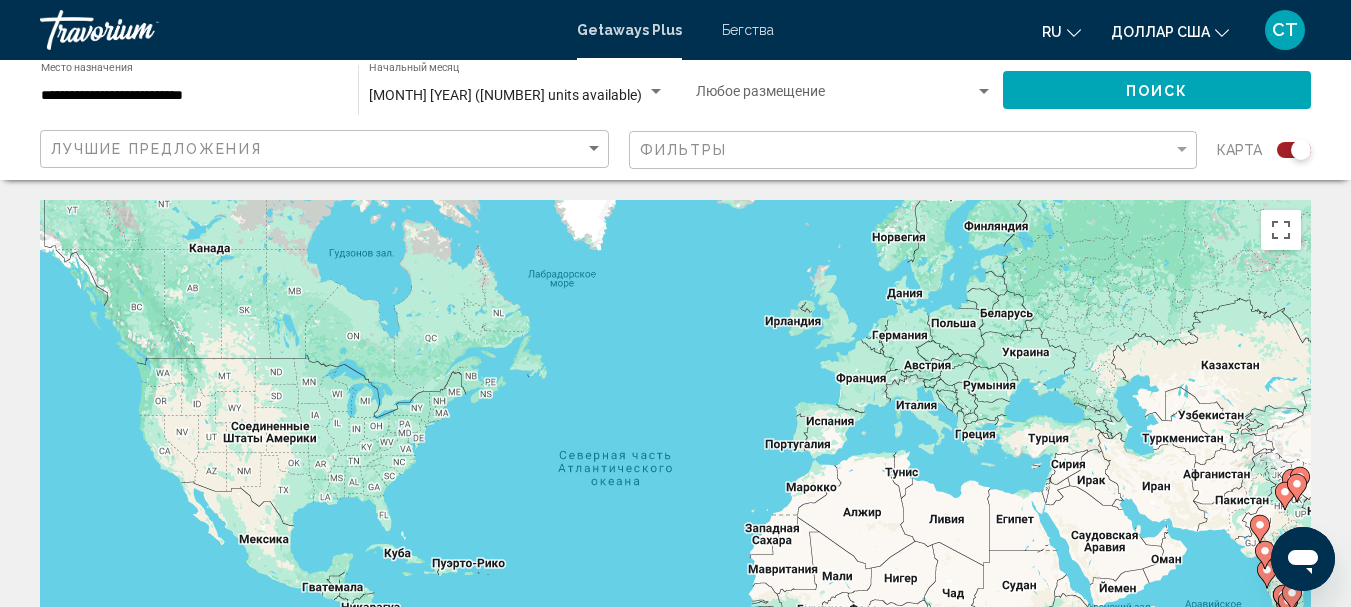 click on "**********" at bounding box center [189, 96] 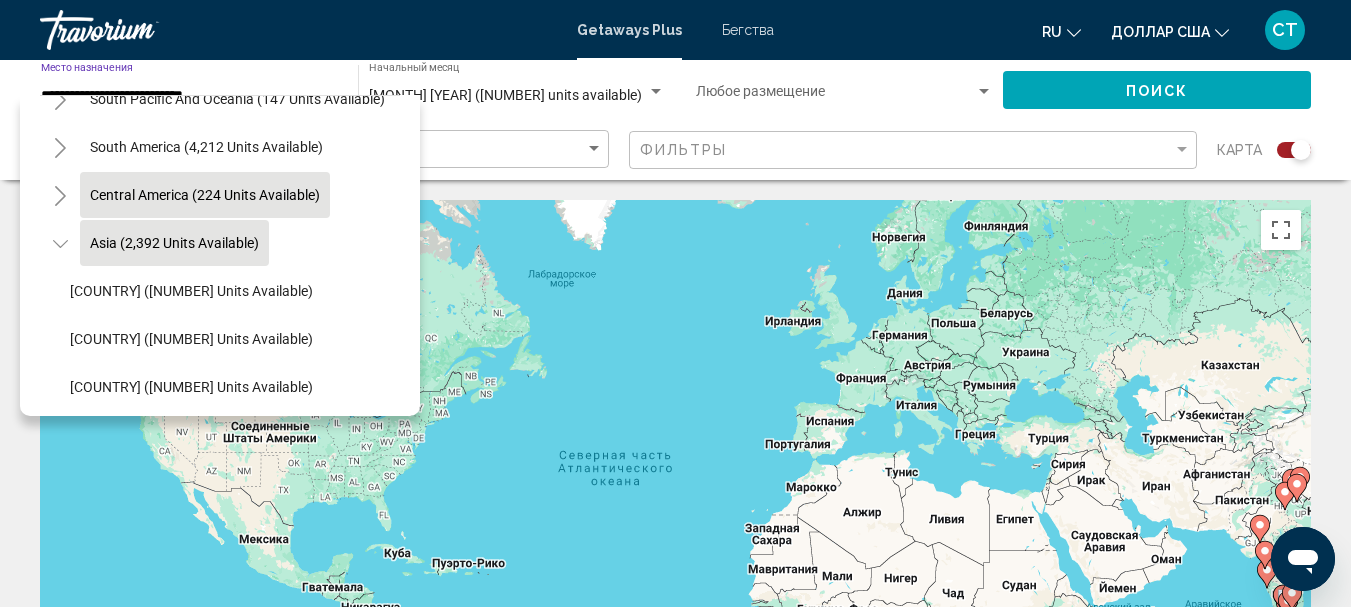 scroll, scrollTop: 0, scrollLeft: 0, axis: both 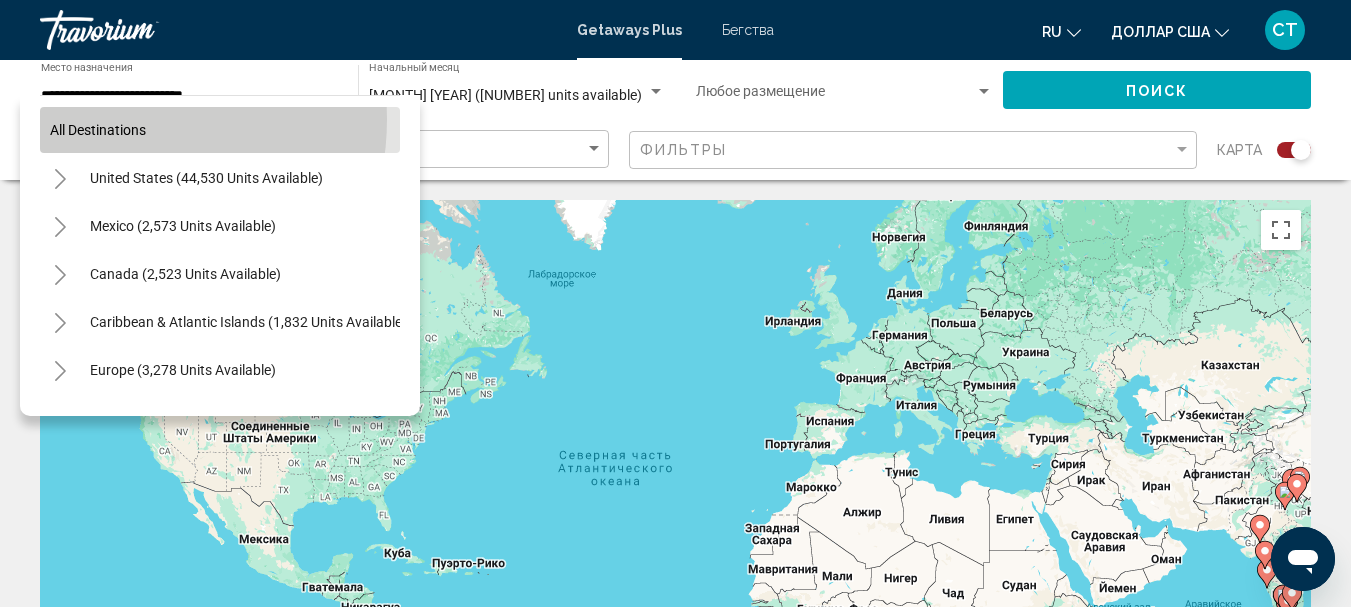 click on "All destinations" at bounding box center [220, 130] 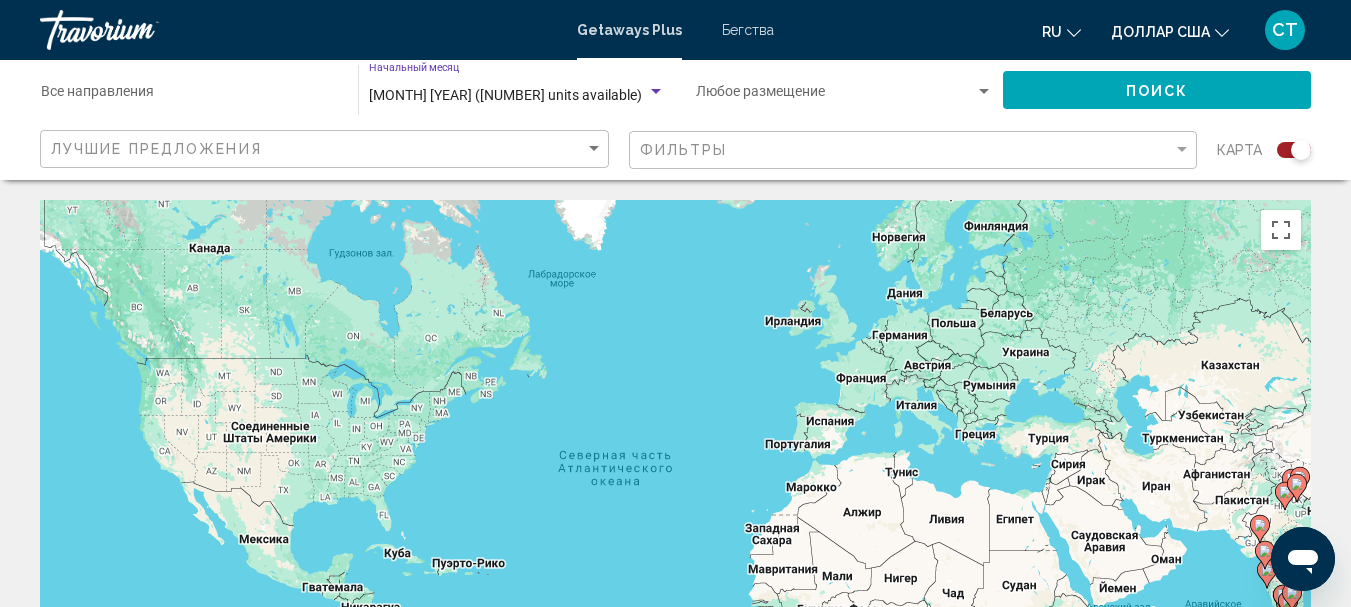 click on "January 2026 (88 units available)" at bounding box center [505, 95] 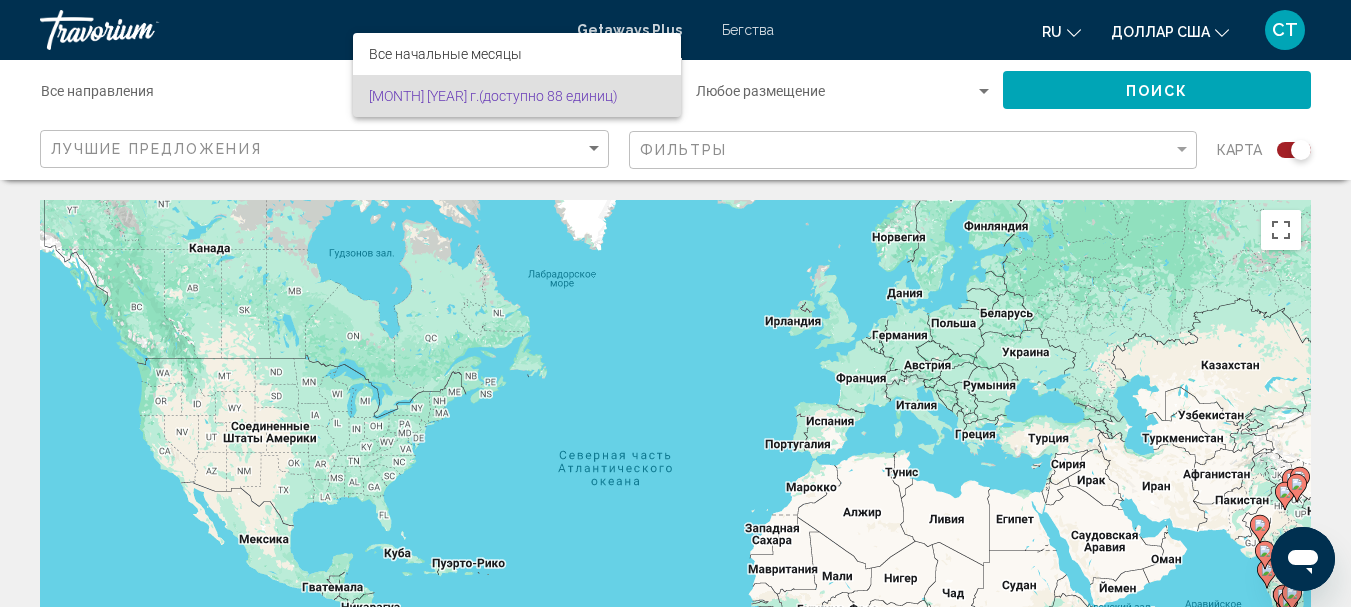 click at bounding box center (675, 303) 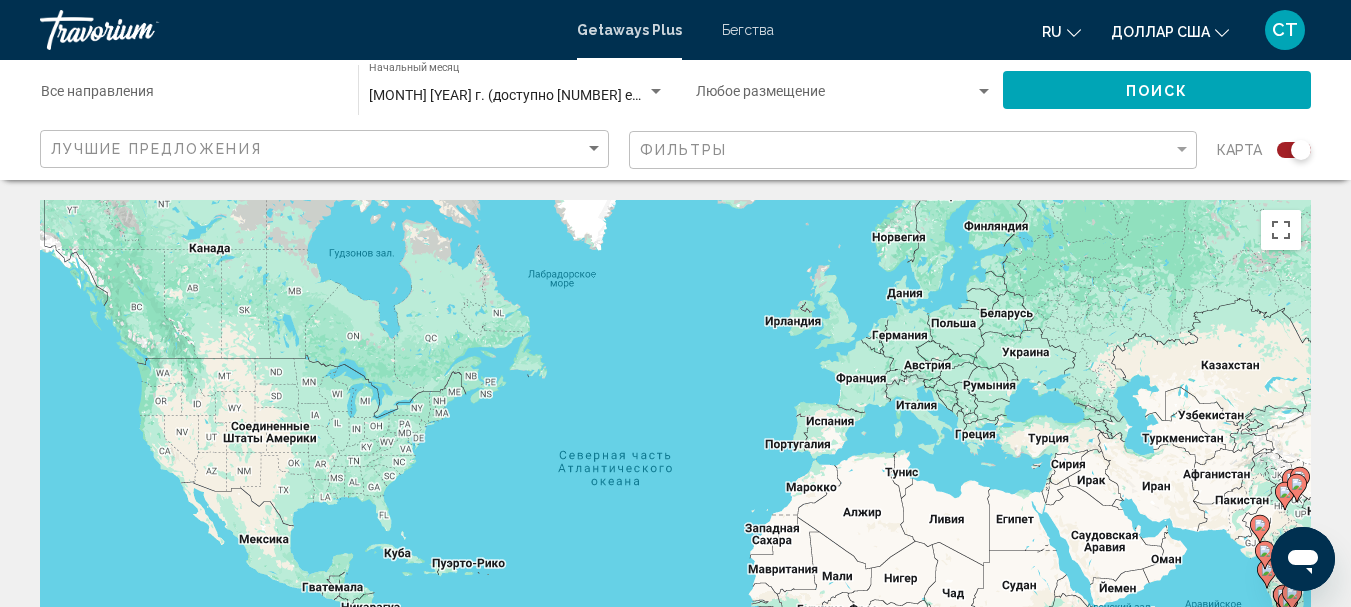 click on "Поиск" 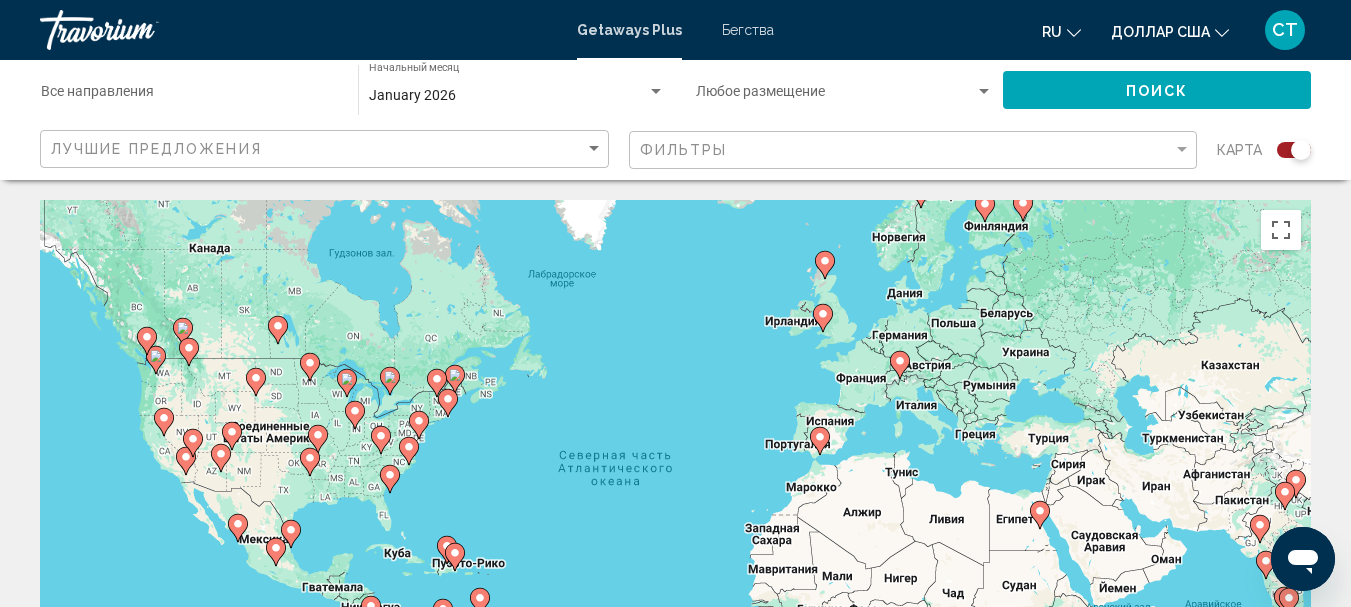 click 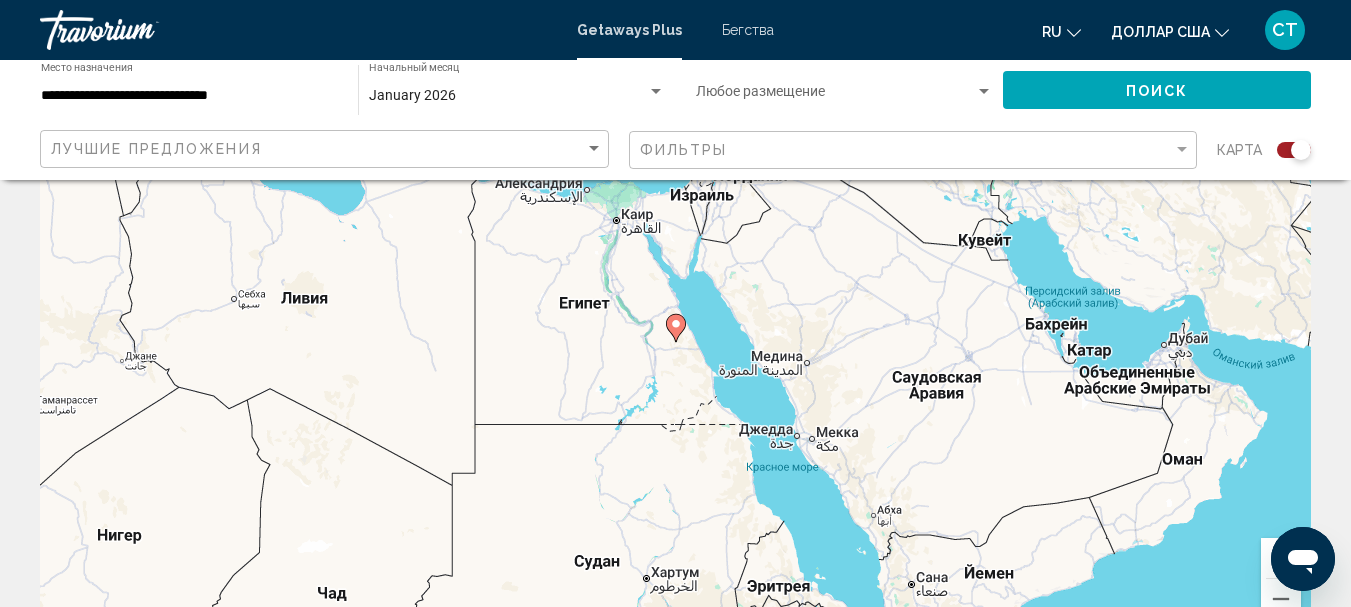 scroll, scrollTop: 0, scrollLeft: 0, axis: both 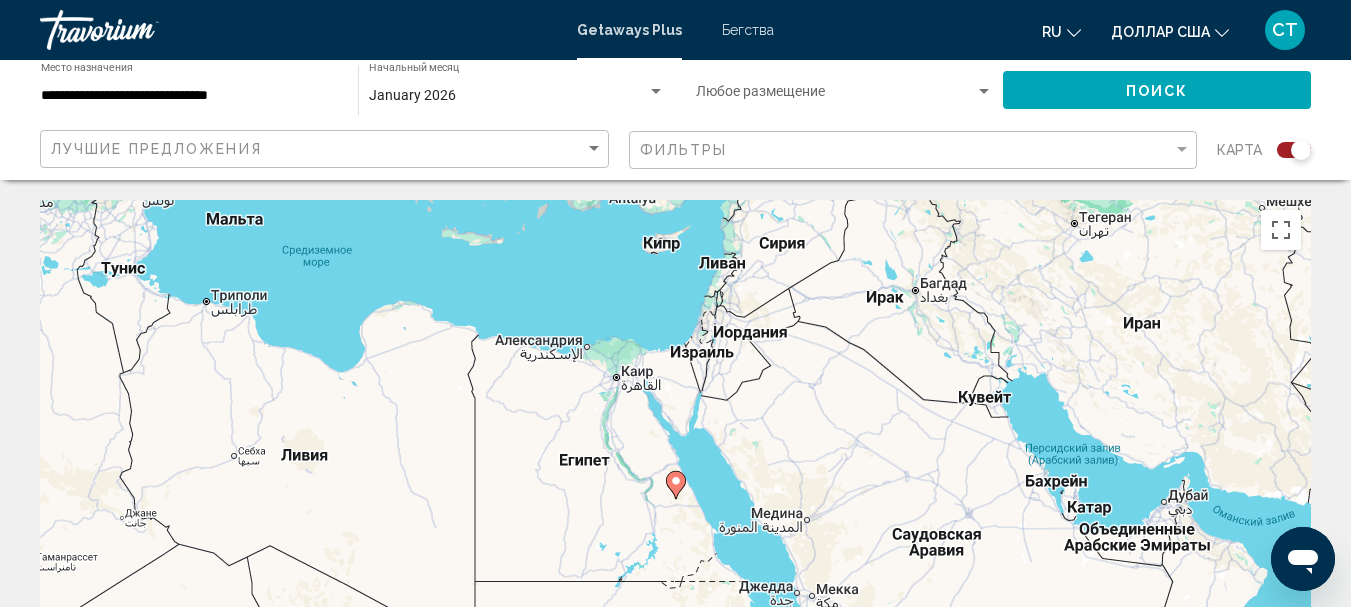 click 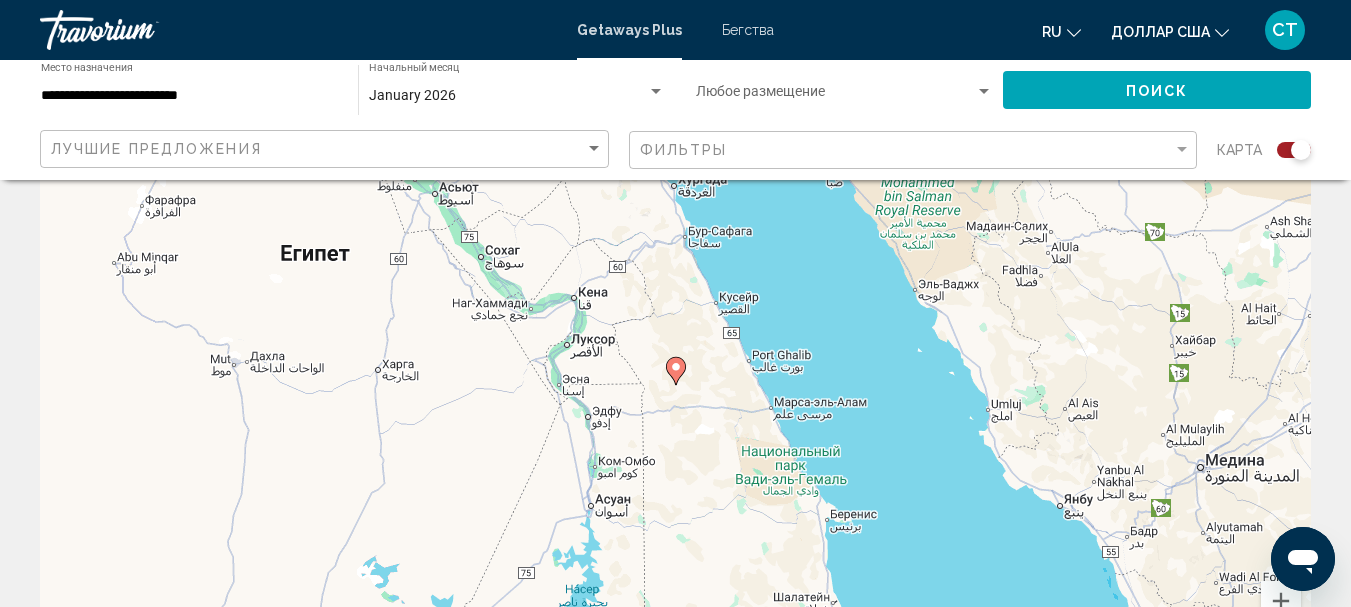 scroll, scrollTop: 0, scrollLeft: 0, axis: both 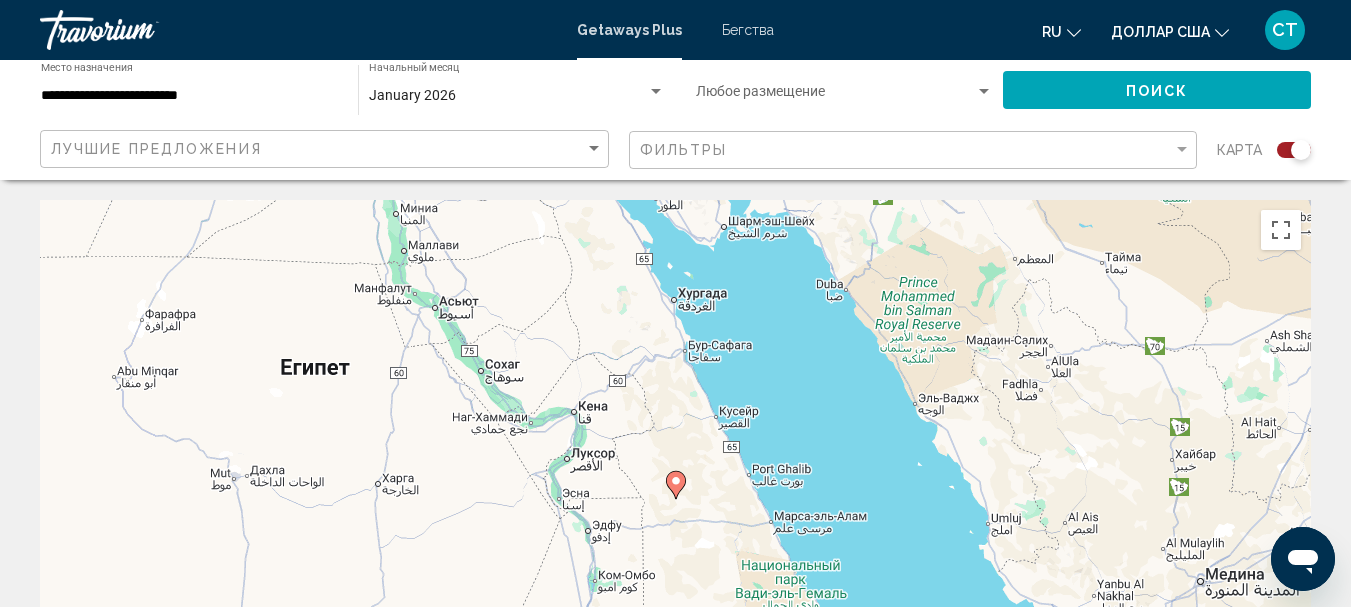click 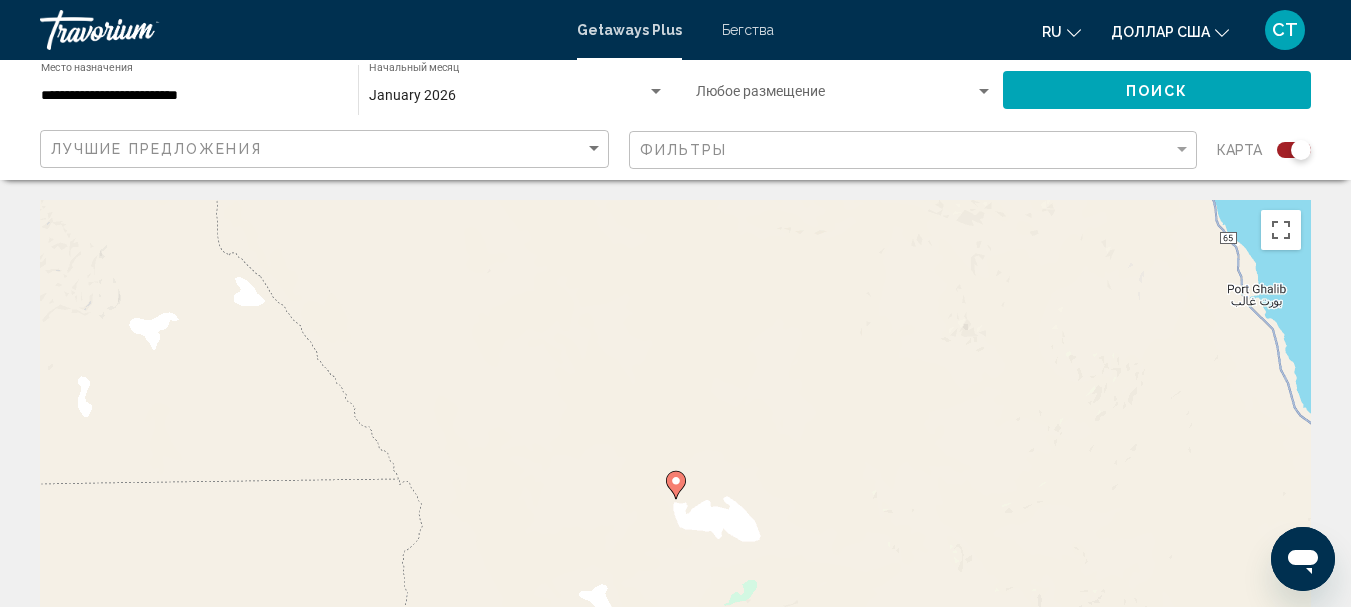 click 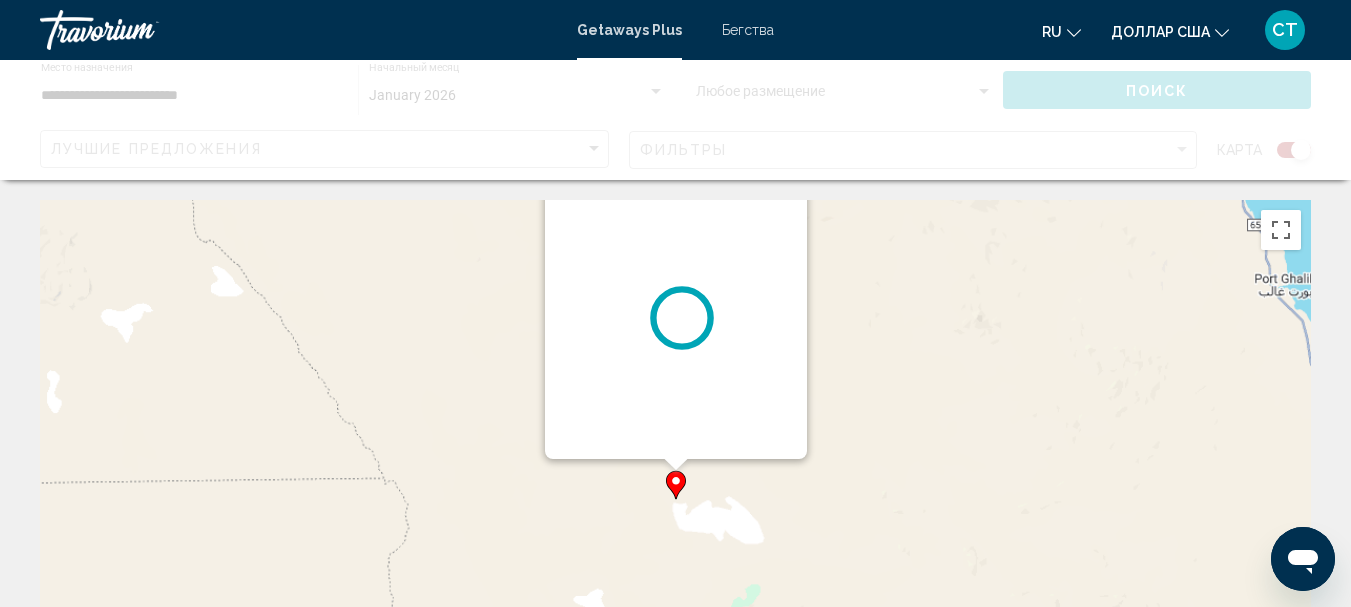 click on "Чтобы активировать перетаскивание с помощью клавиатуры, нажмите Alt + Ввод. После этого перемещайте маркер, используя клавиши со стрелками. Чтобы завершить перетаскивание, нажмите клавишу Ввод. Чтобы отменить действие, нажмите клавишу Esc." at bounding box center (1311, 500) 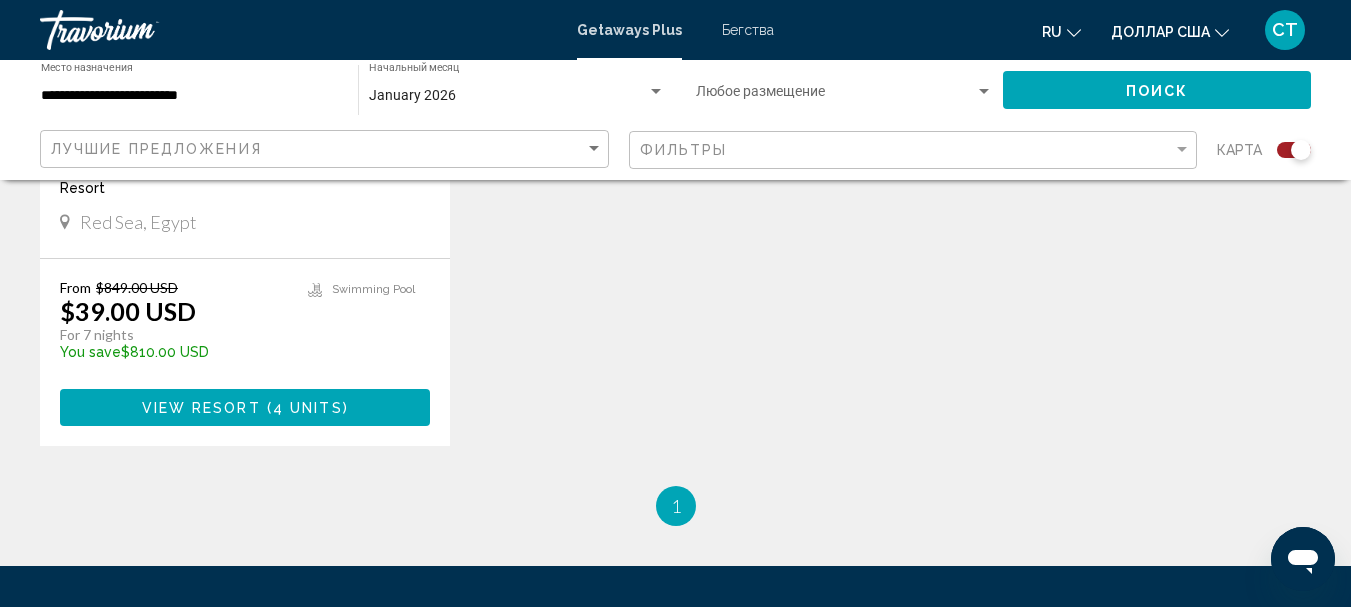 scroll, scrollTop: 1100, scrollLeft: 0, axis: vertical 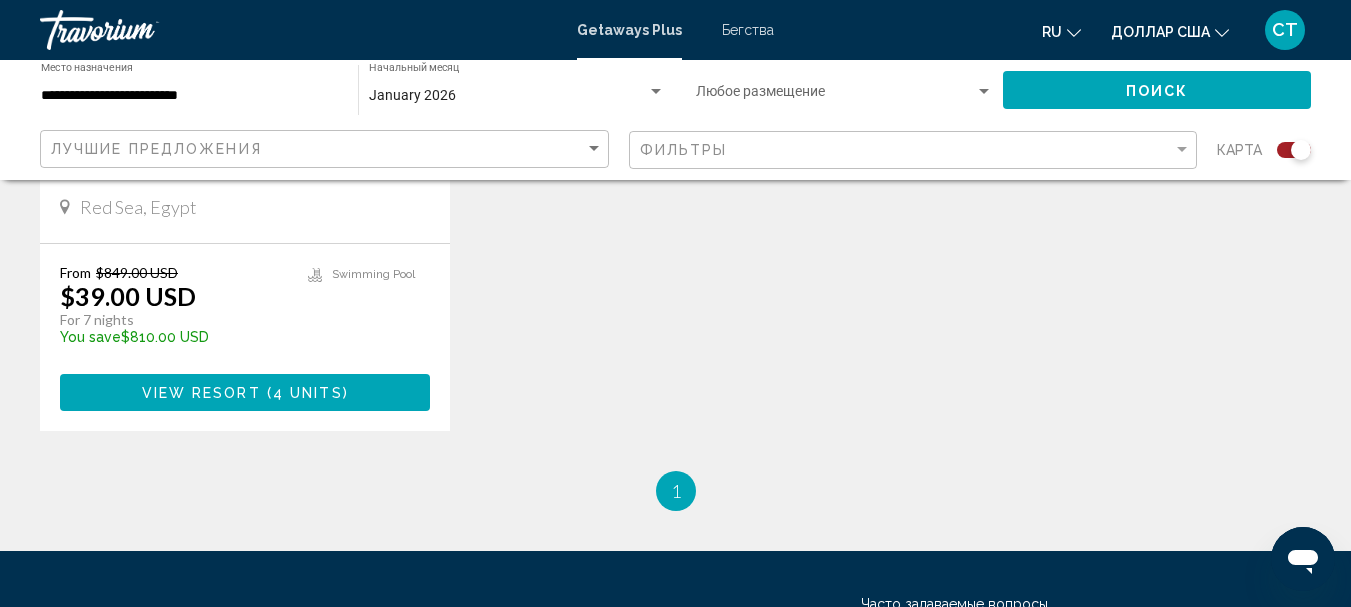 click on "View Resort    ( 4 units )" at bounding box center (245, 392) 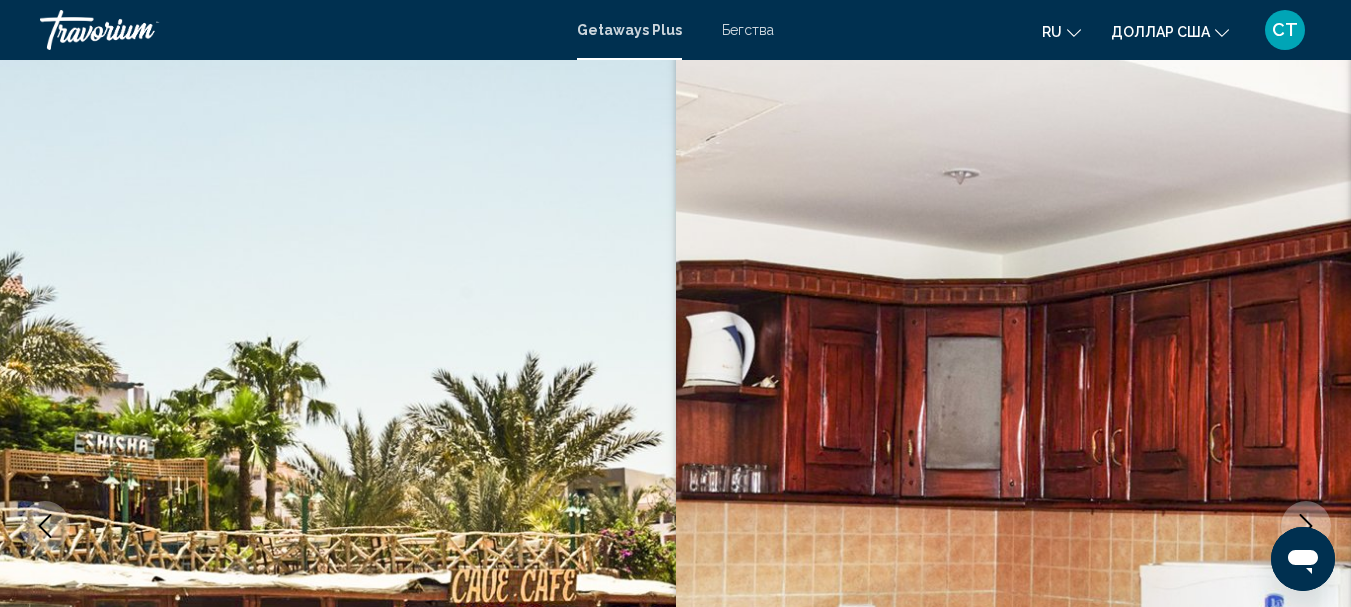 scroll, scrollTop: 0, scrollLeft: 0, axis: both 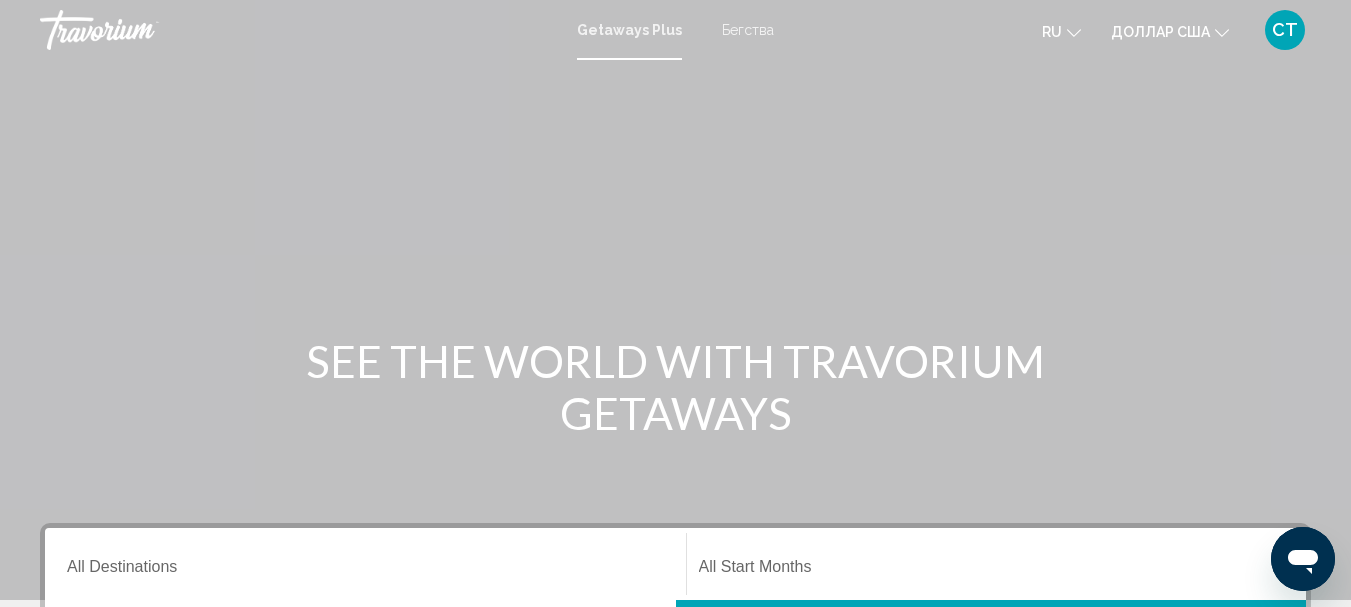 click on "Бегства" at bounding box center [748, 30] 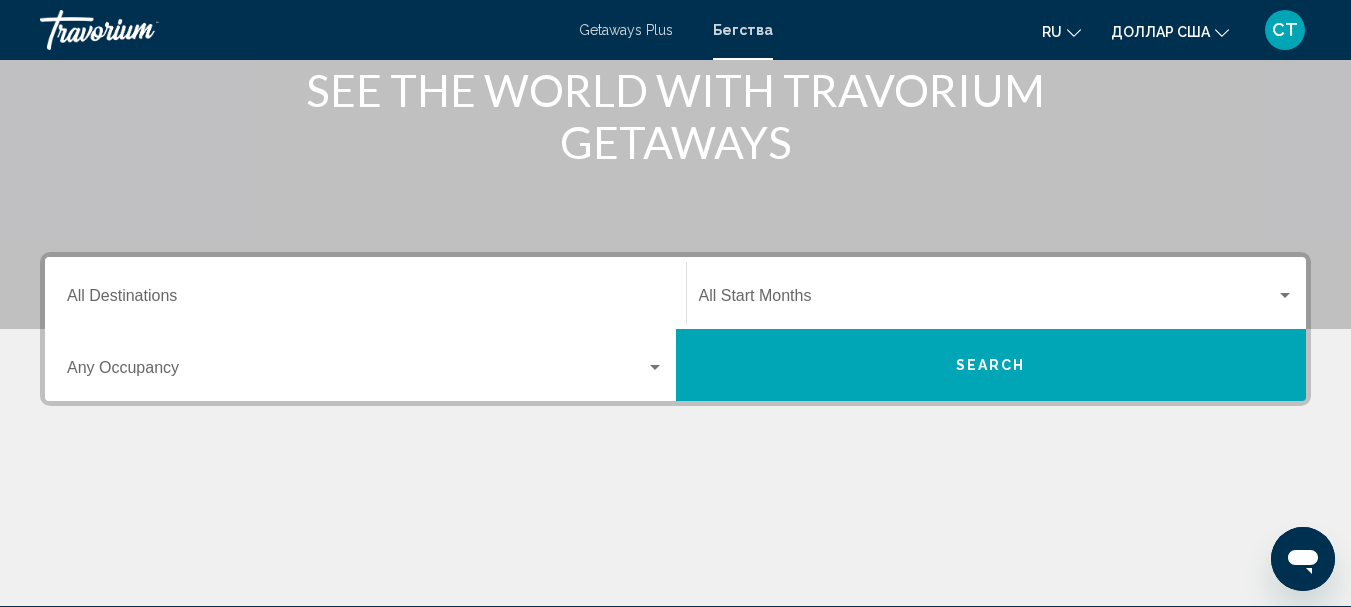 scroll, scrollTop: 300, scrollLeft: 0, axis: vertical 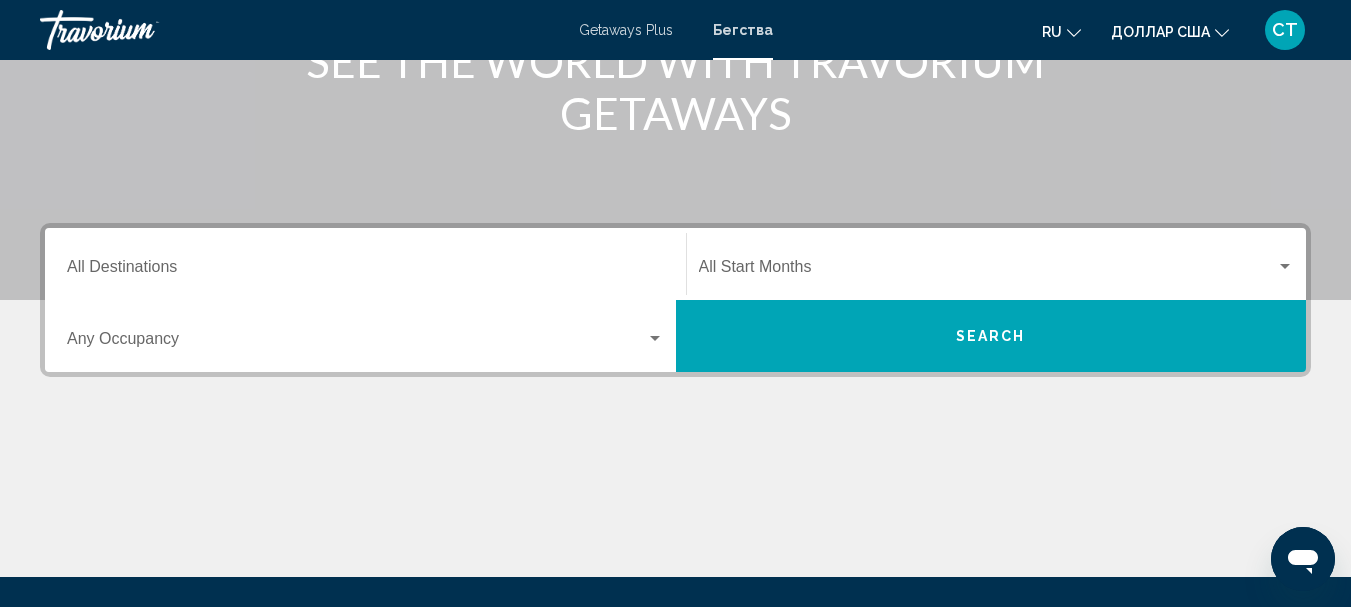 click on "Destination All Destinations" at bounding box center (365, 264) 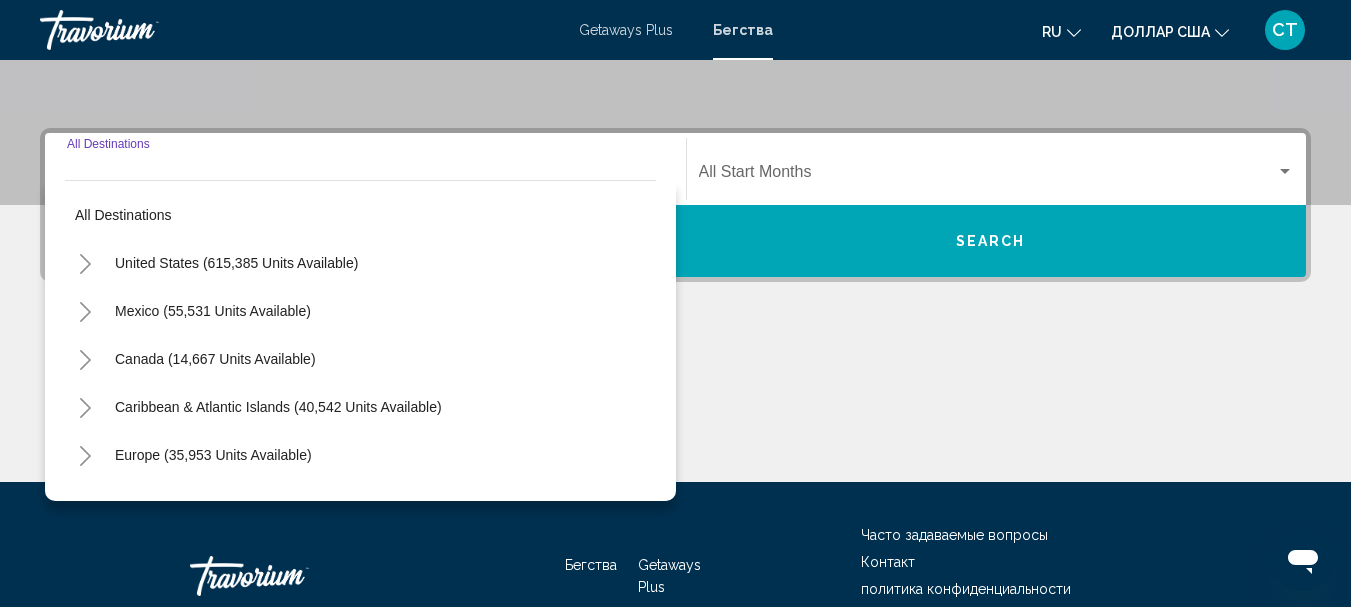 scroll, scrollTop: 458, scrollLeft: 0, axis: vertical 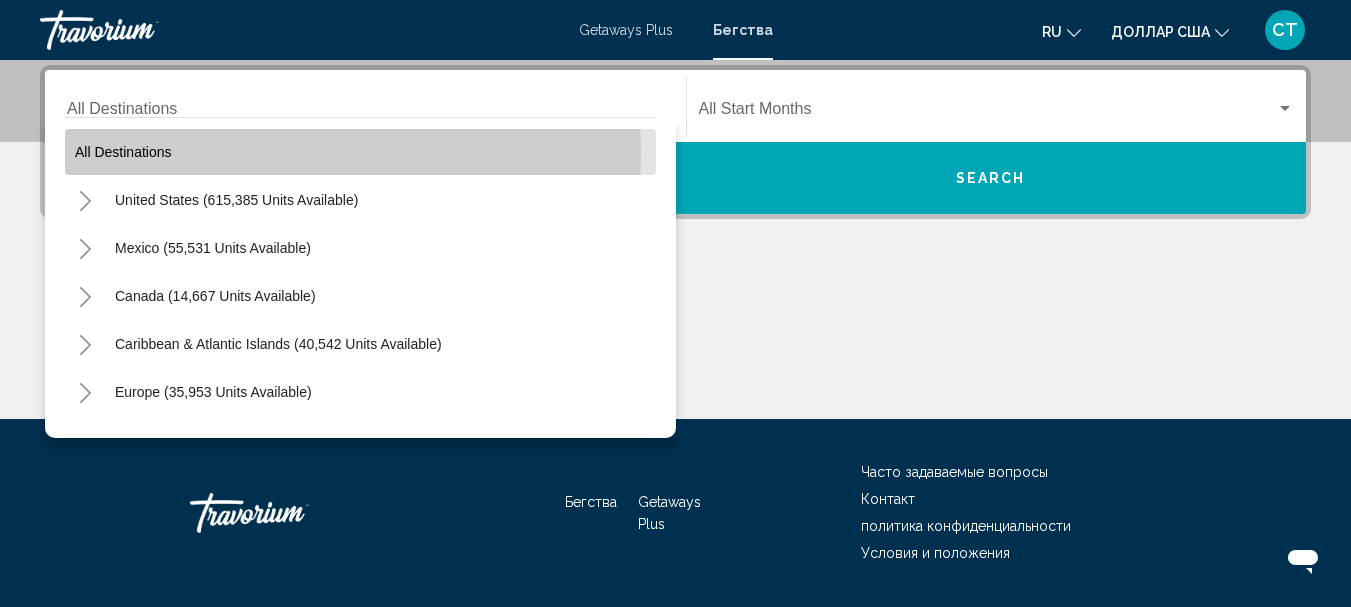 click on "All destinations" at bounding box center (123, 152) 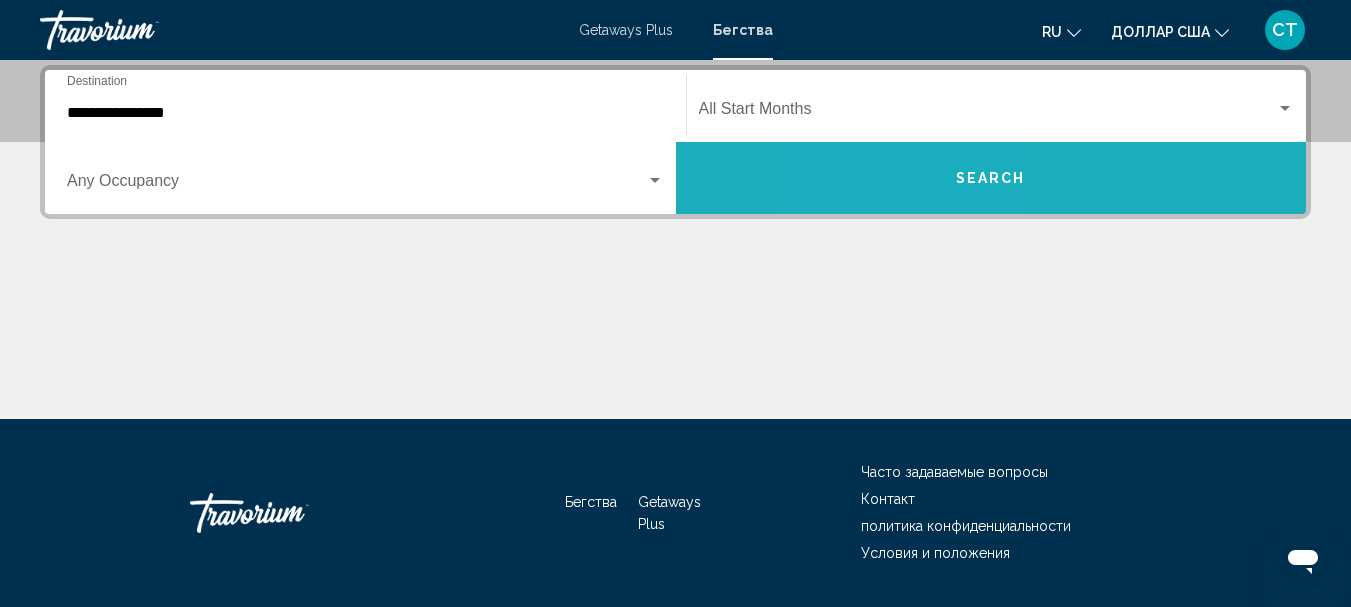 click on "Search" at bounding box center (991, 178) 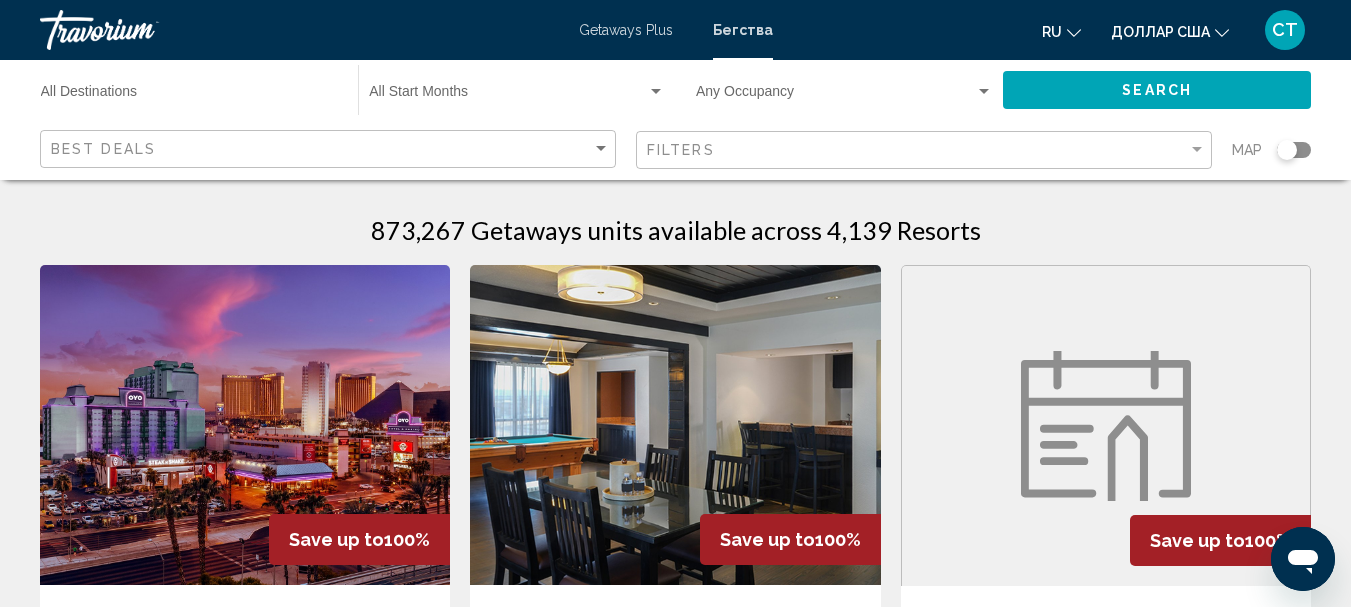 scroll, scrollTop: 0, scrollLeft: 0, axis: both 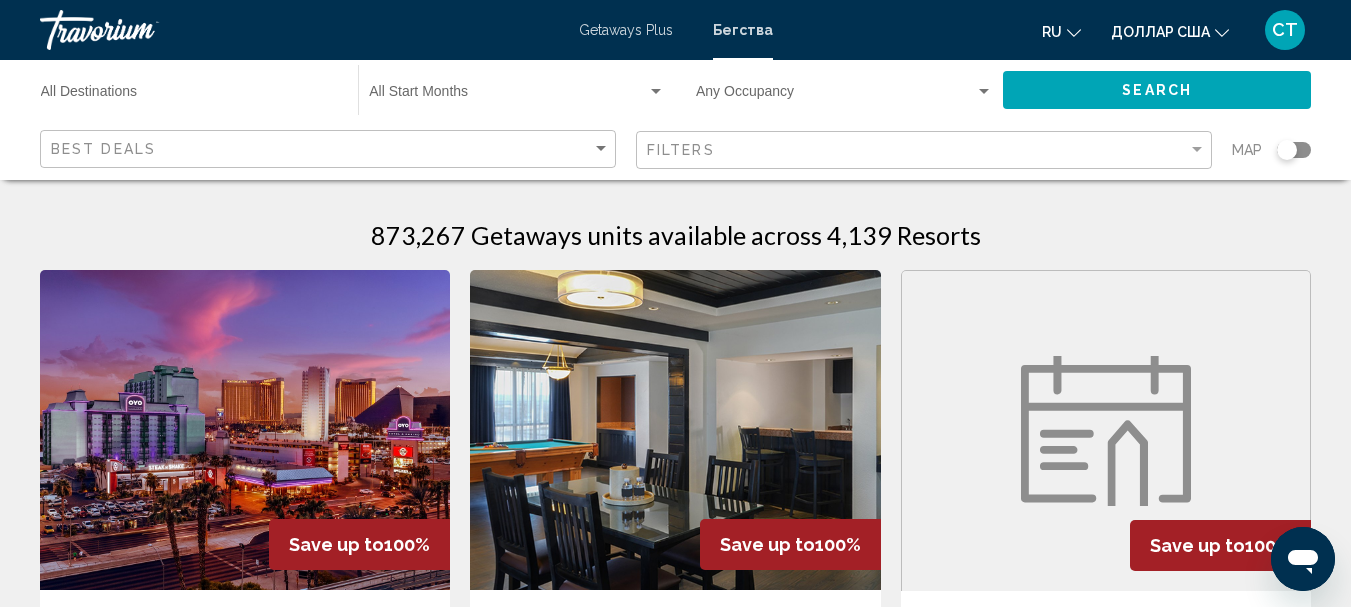 click on "Occupancy Any Occupancy" 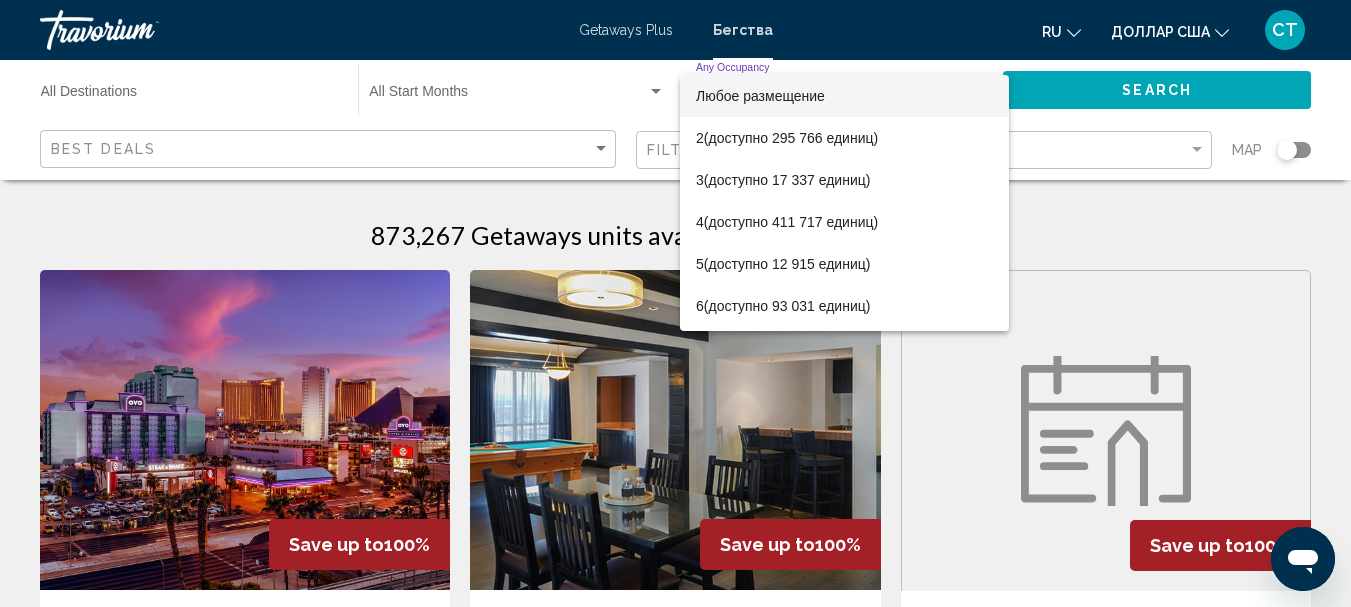 click at bounding box center [675, 303] 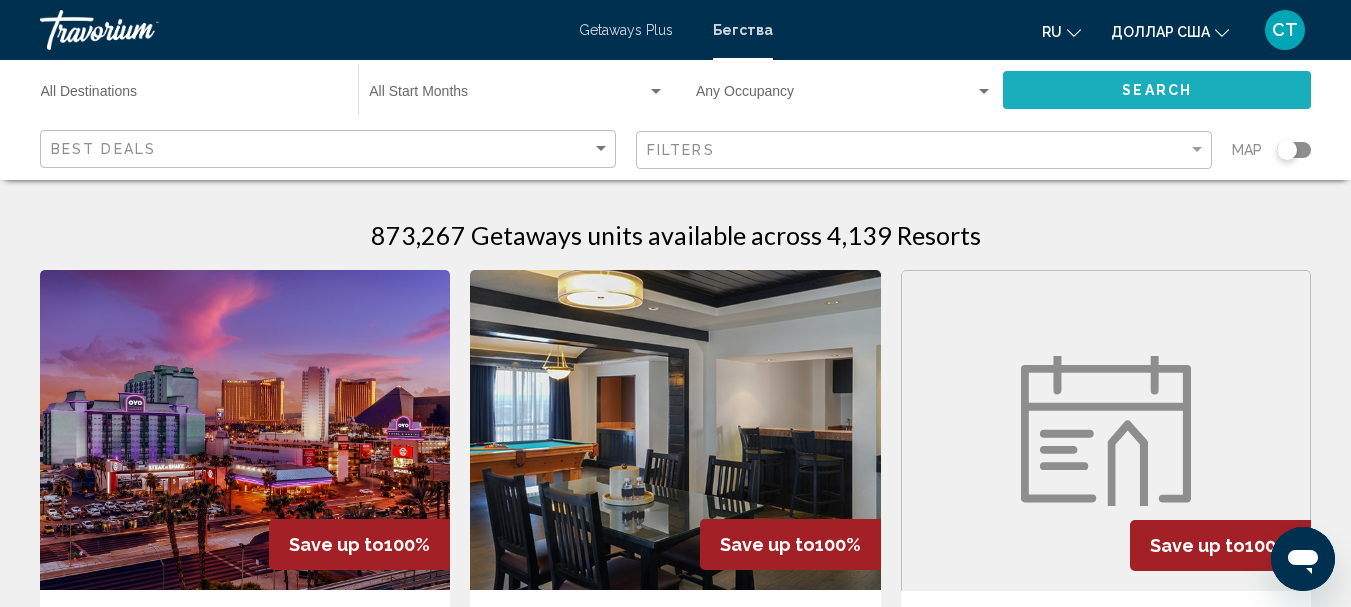 click on "Search" 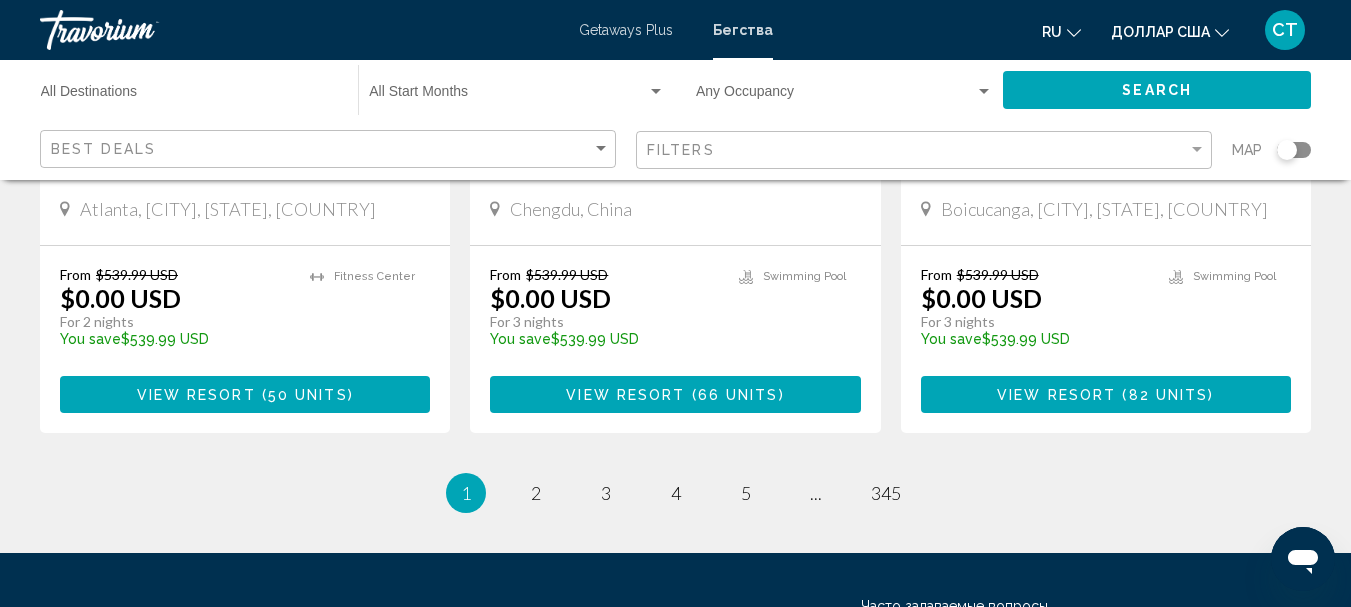 scroll, scrollTop: 2700, scrollLeft: 0, axis: vertical 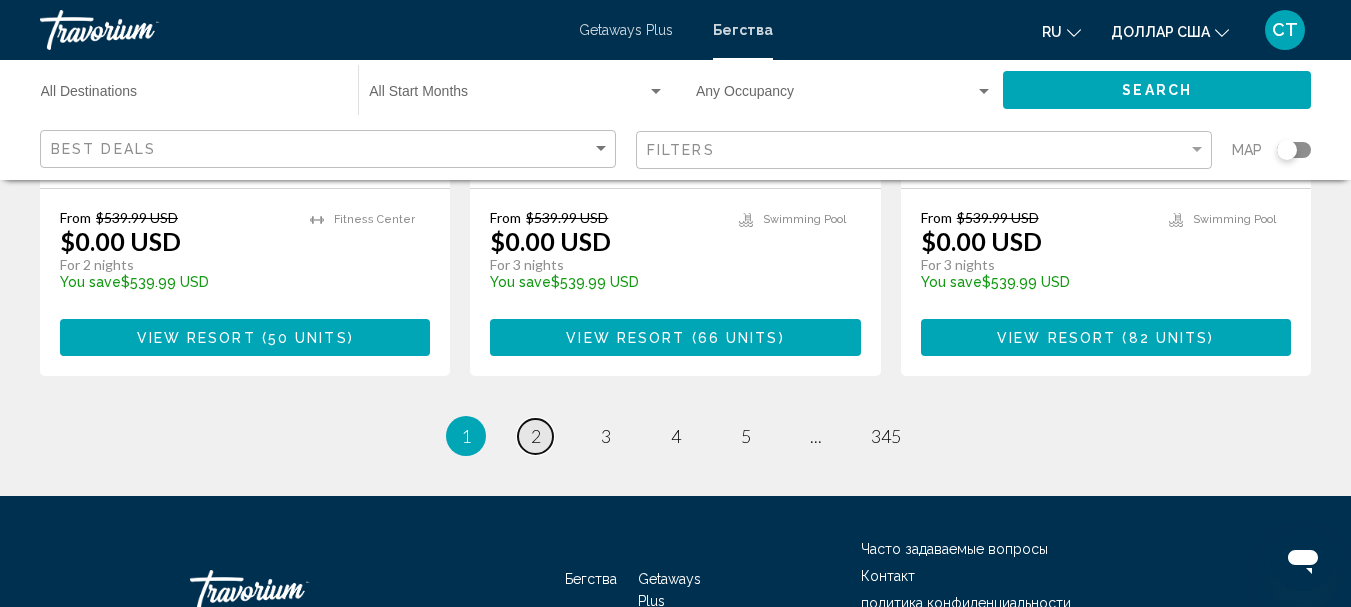 click on "page  2" at bounding box center [535, 436] 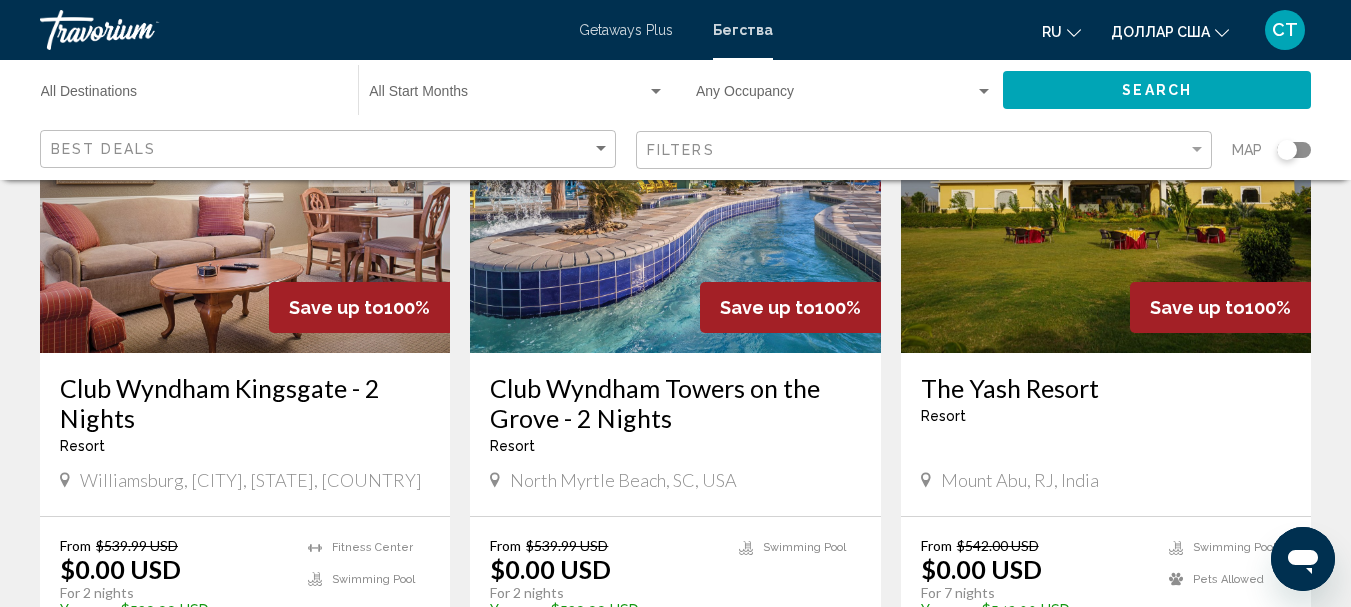 scroll, scrollTop: 0, scrollLeft: 0, axis: both 